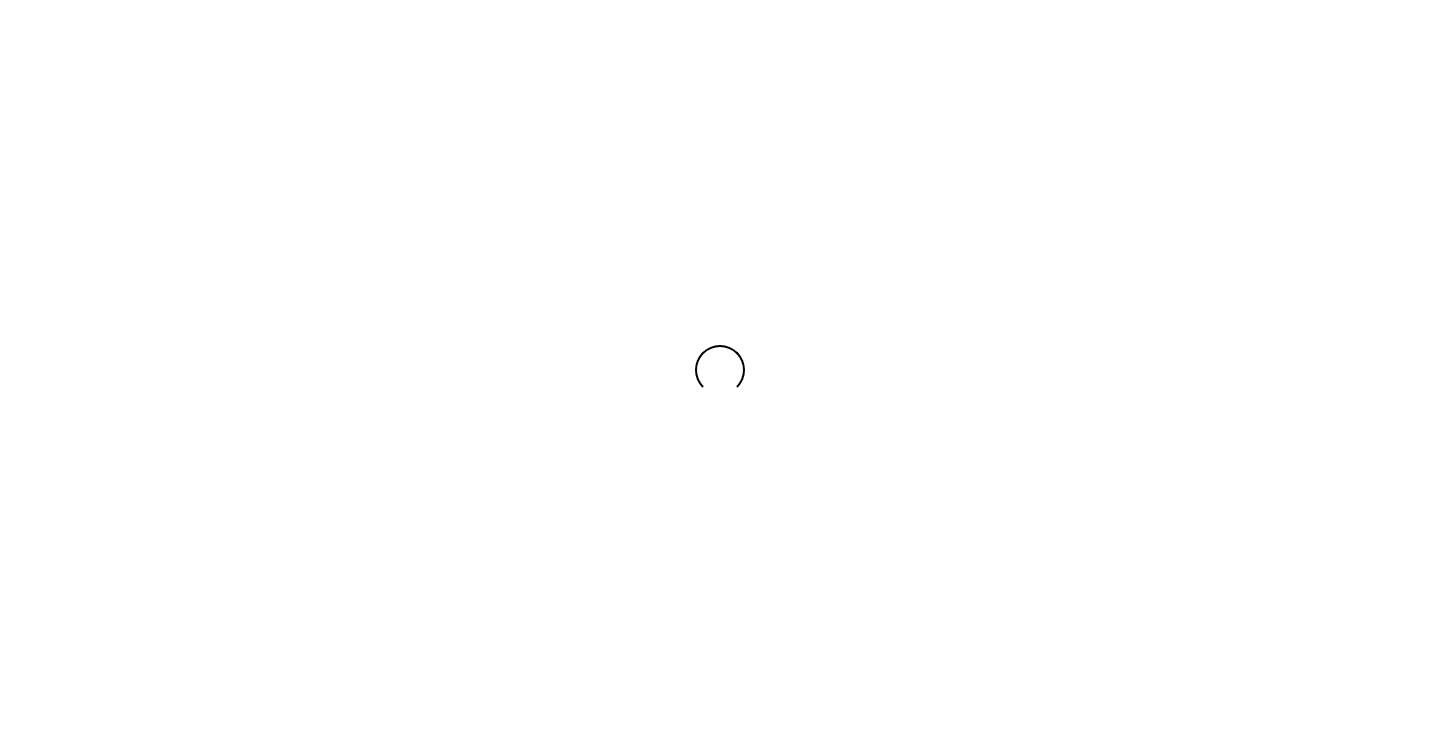scroll, scrollTop: 0, scrollLeft: 0, axis: both 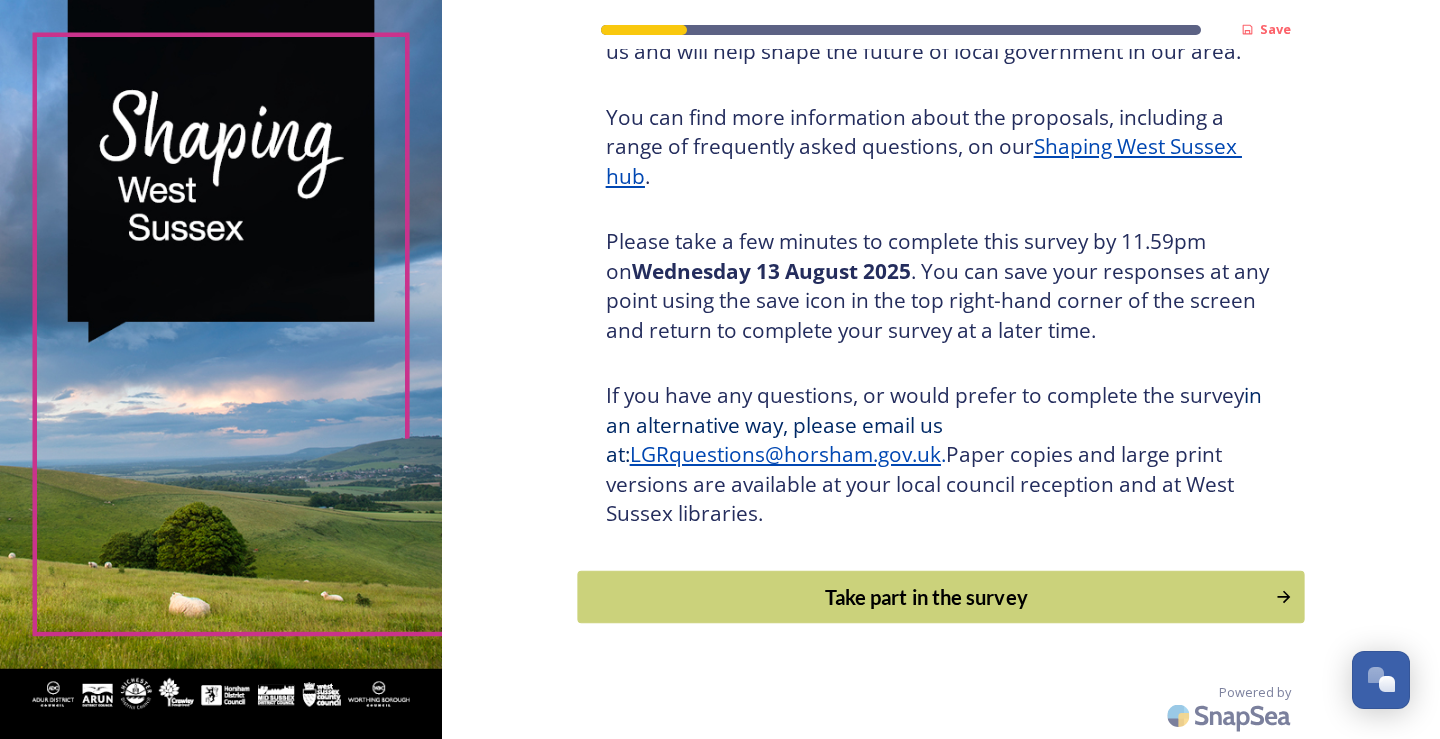 click on "Take part in the survey" at bounding box center (926, 597) 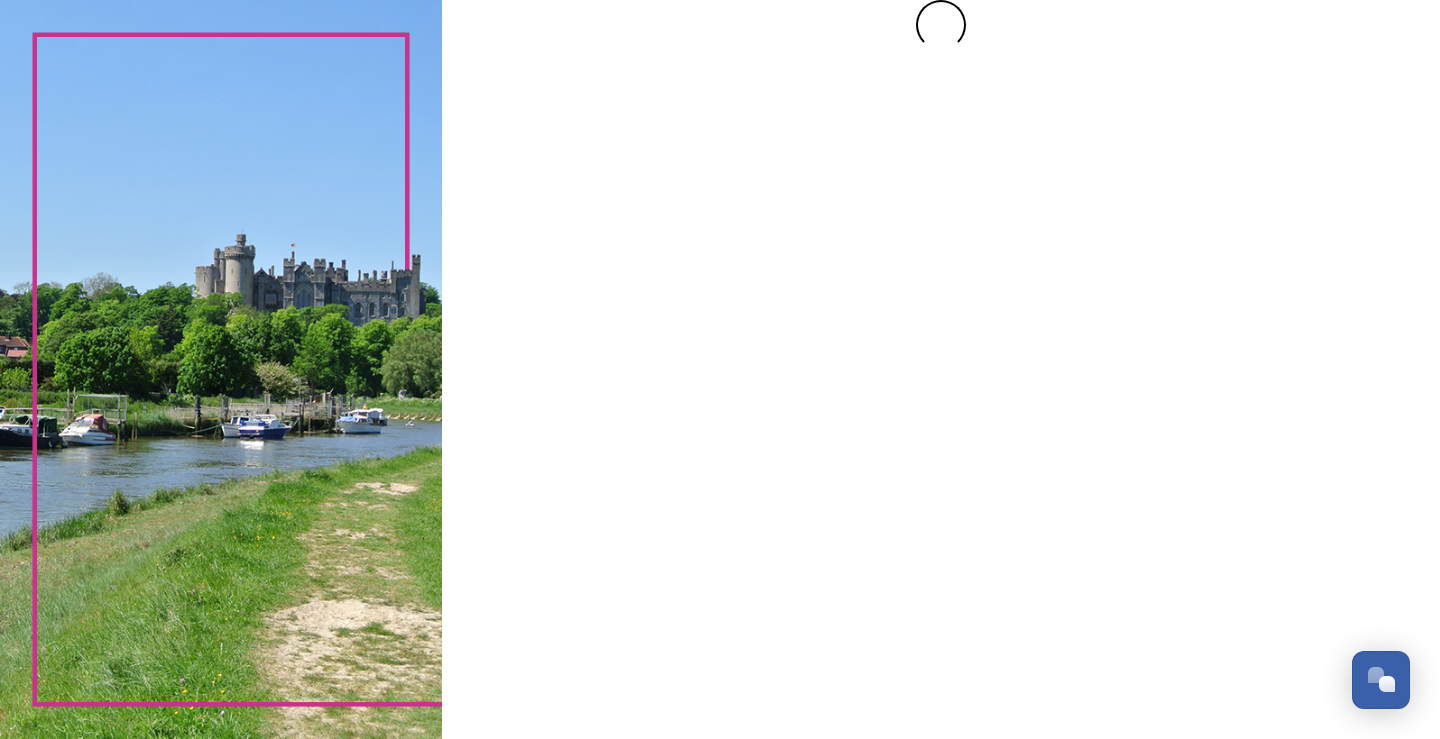 scroll, scrollTop: 0, scrollLeft: 0, axis: both 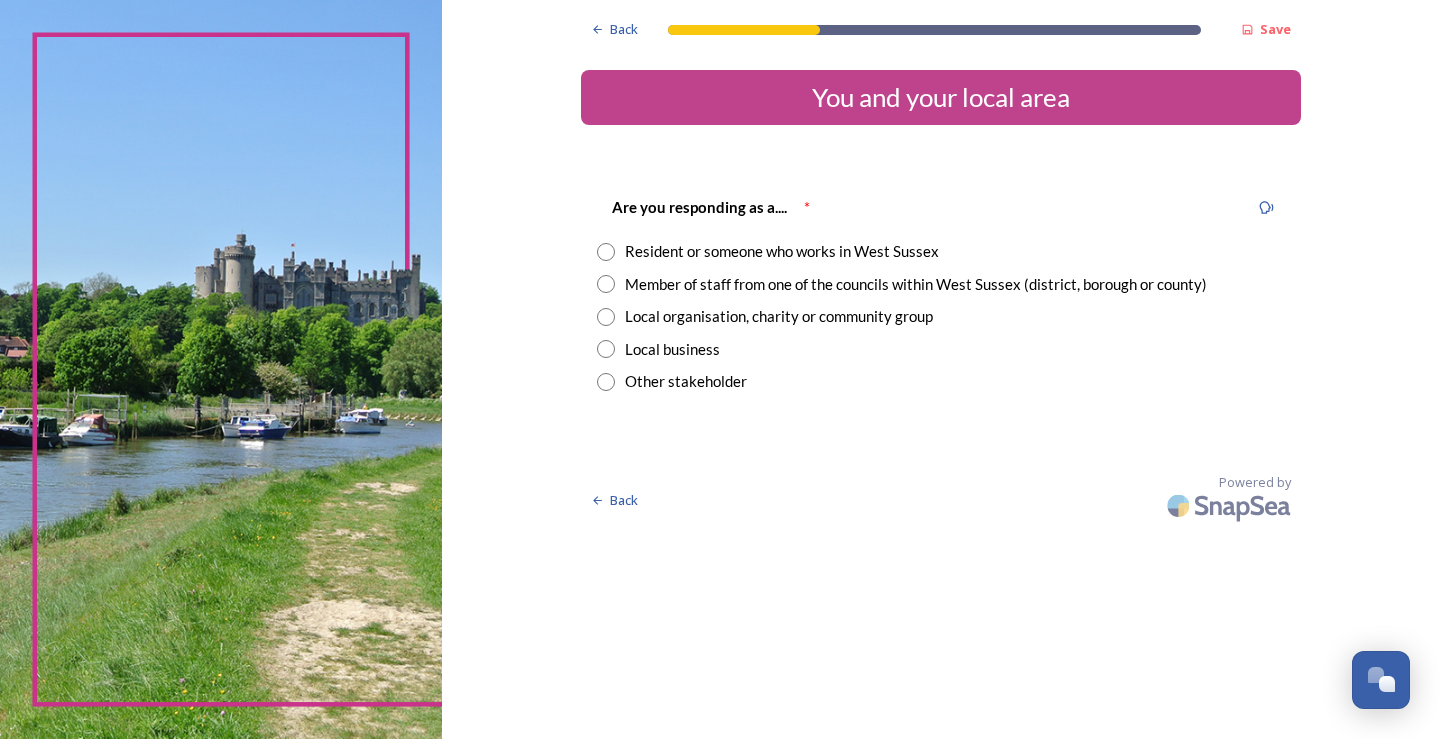 click at bounding box center [606, 284] 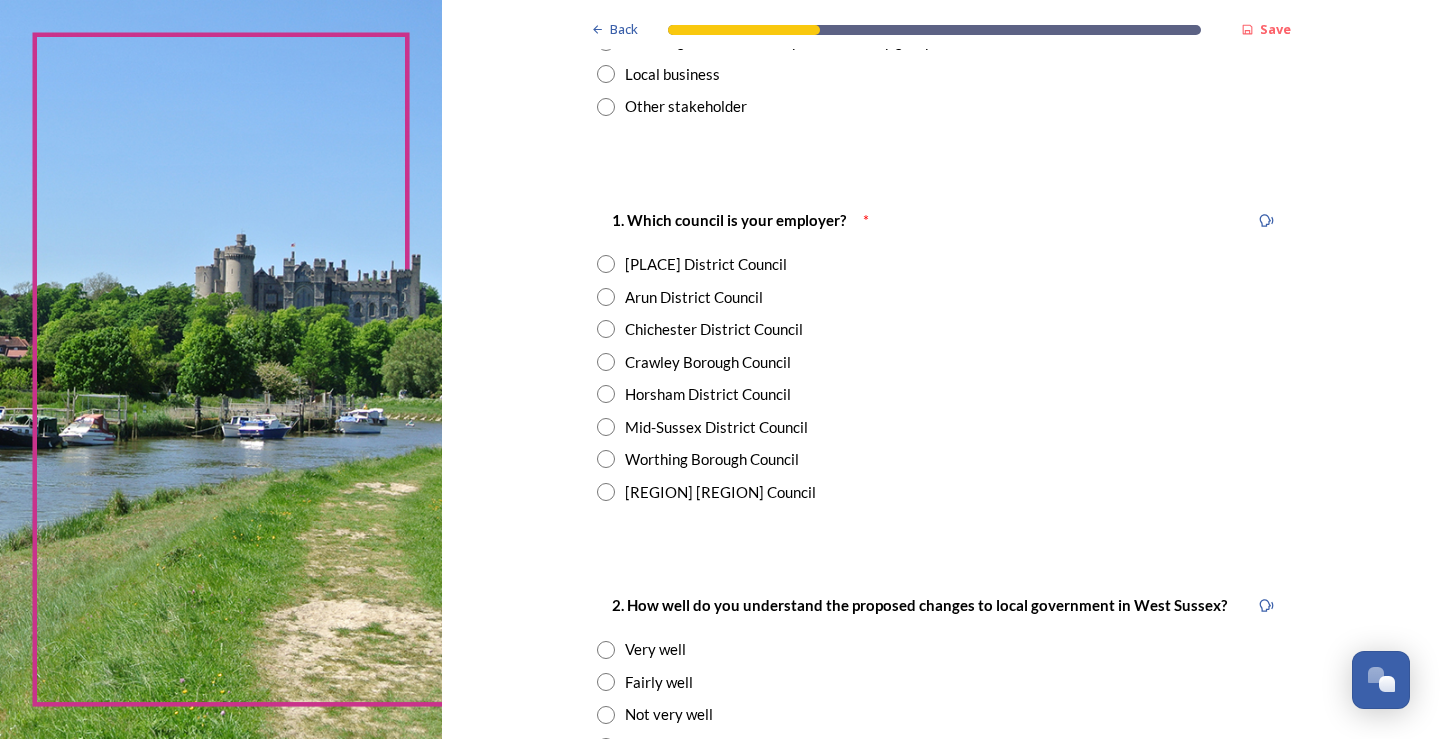scroll, scrollTop: 300, scrollLeft: 0, axis: vertical 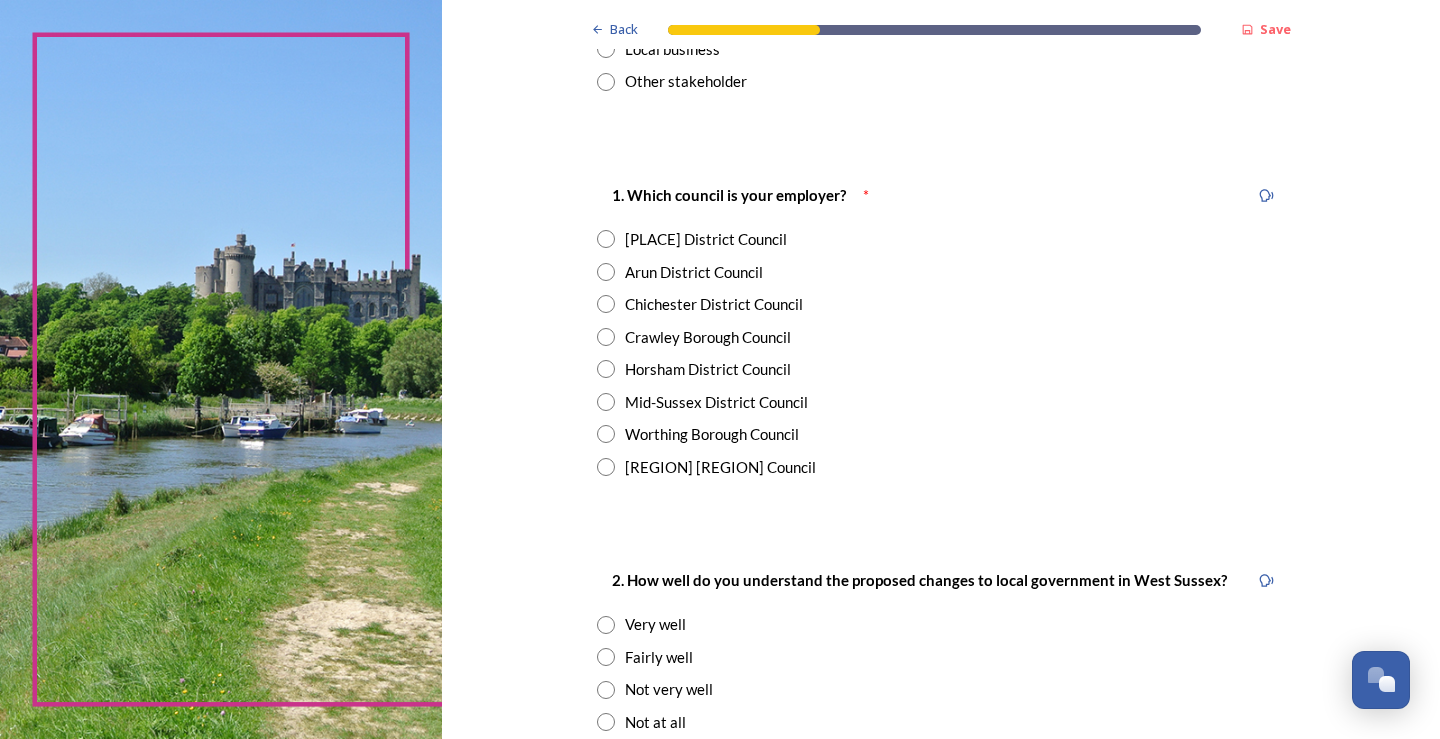 click at bounding box center (606, 239) 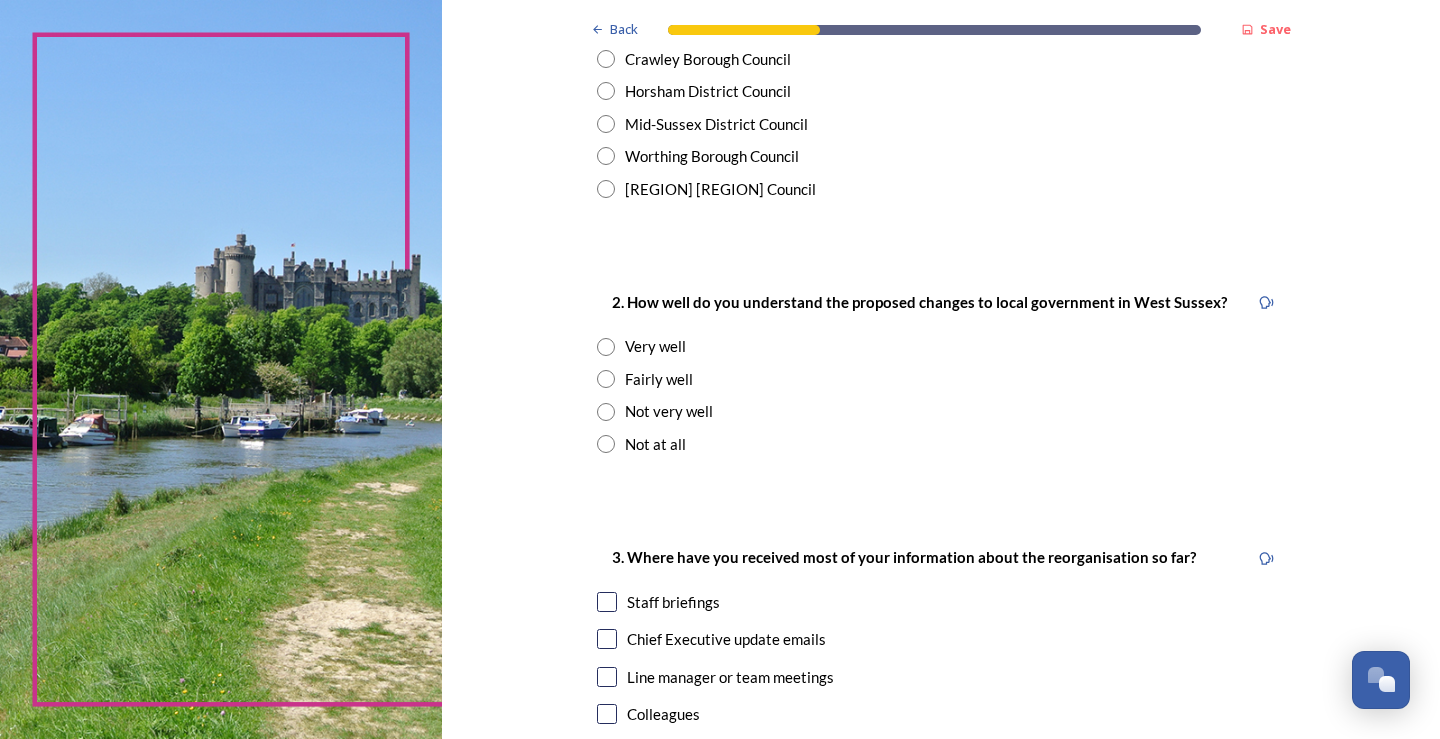 scroll, scrollTop: 700, scrollLeft: 0, axis: vertical 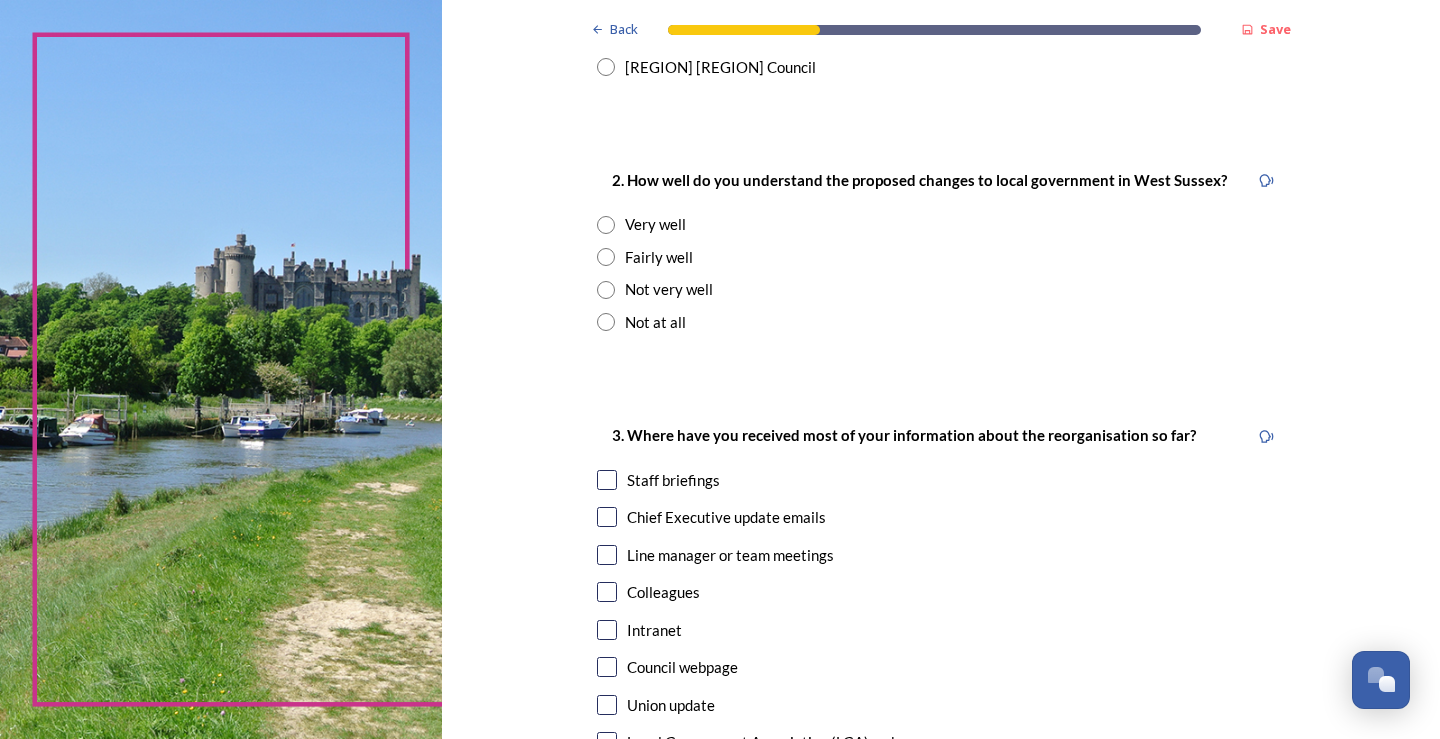 click at bounding box center [606, 225] 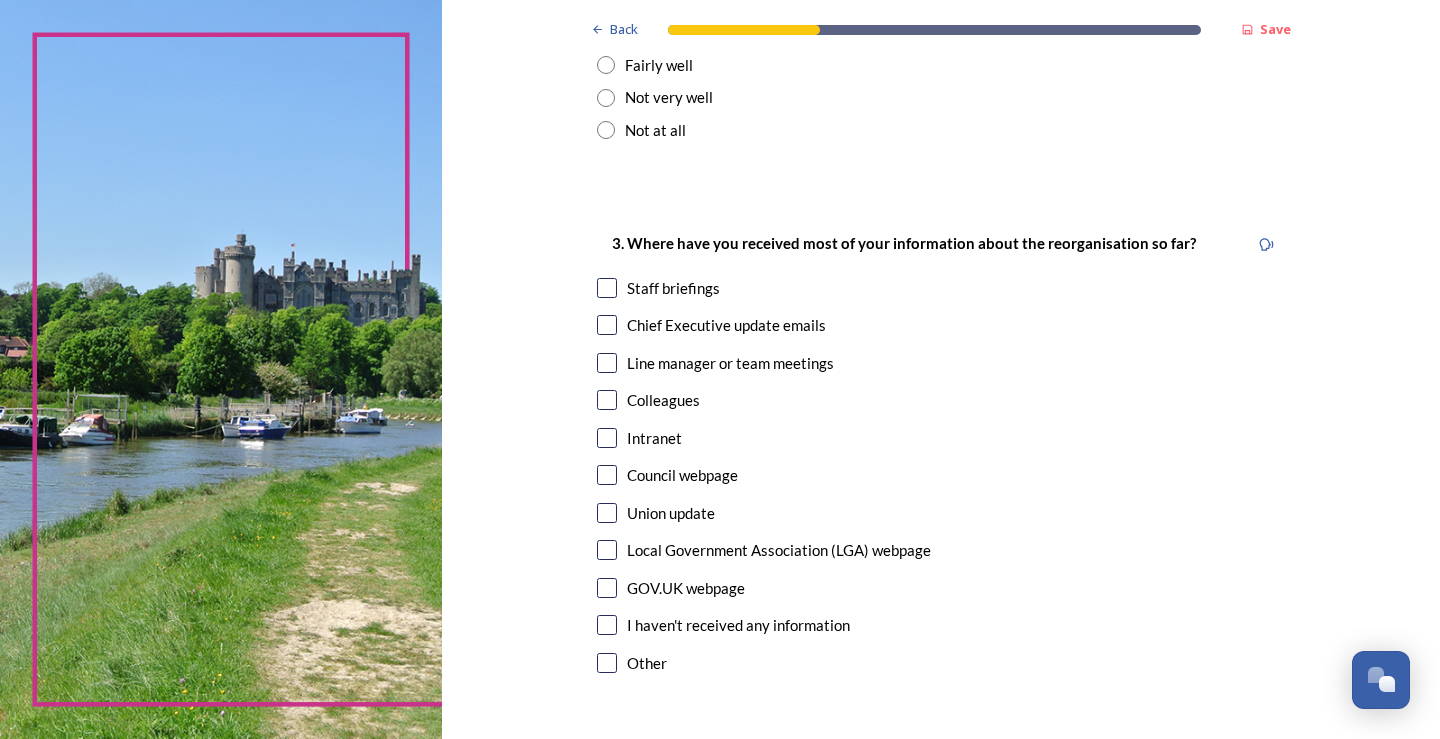 scroll, scrollTop: 900, scrollLeft: 0, axis: vertical 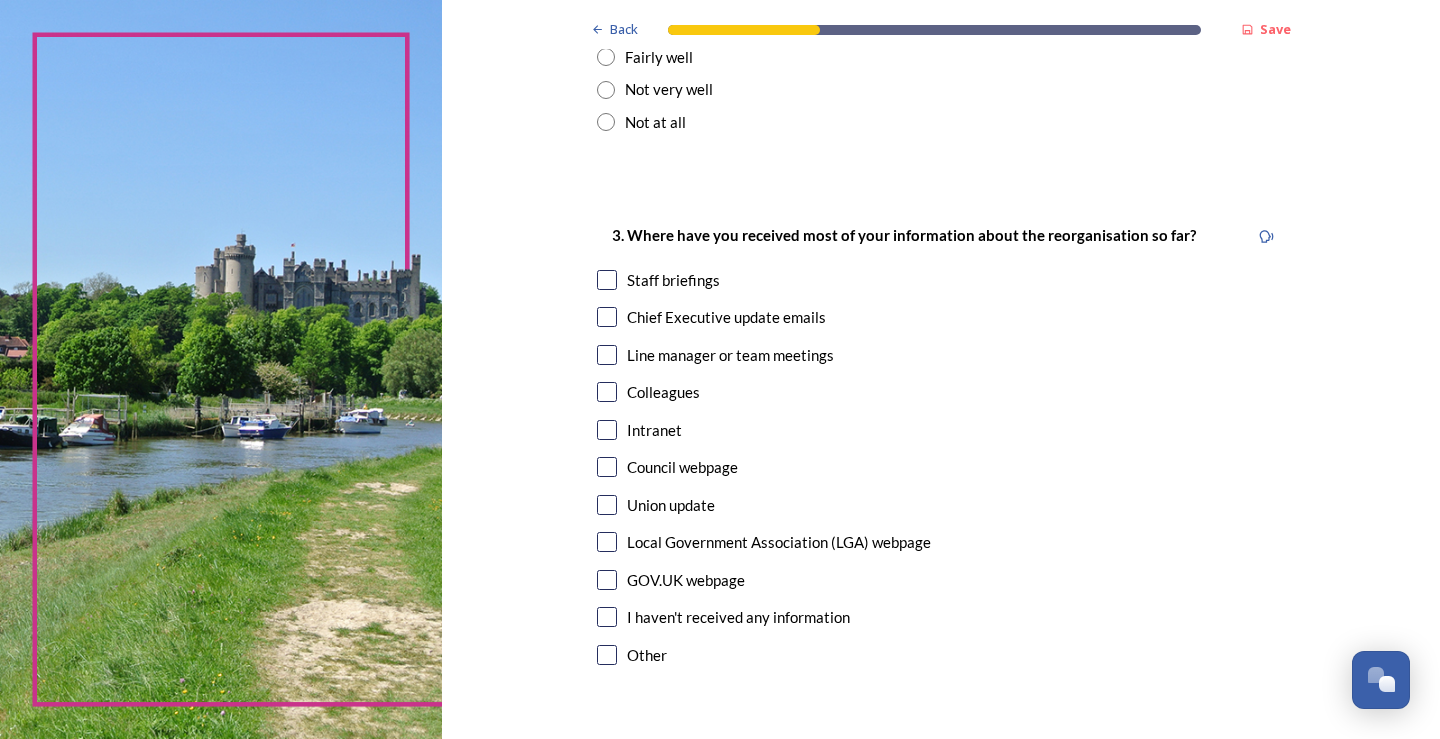 click at bounding box center [607, 280] 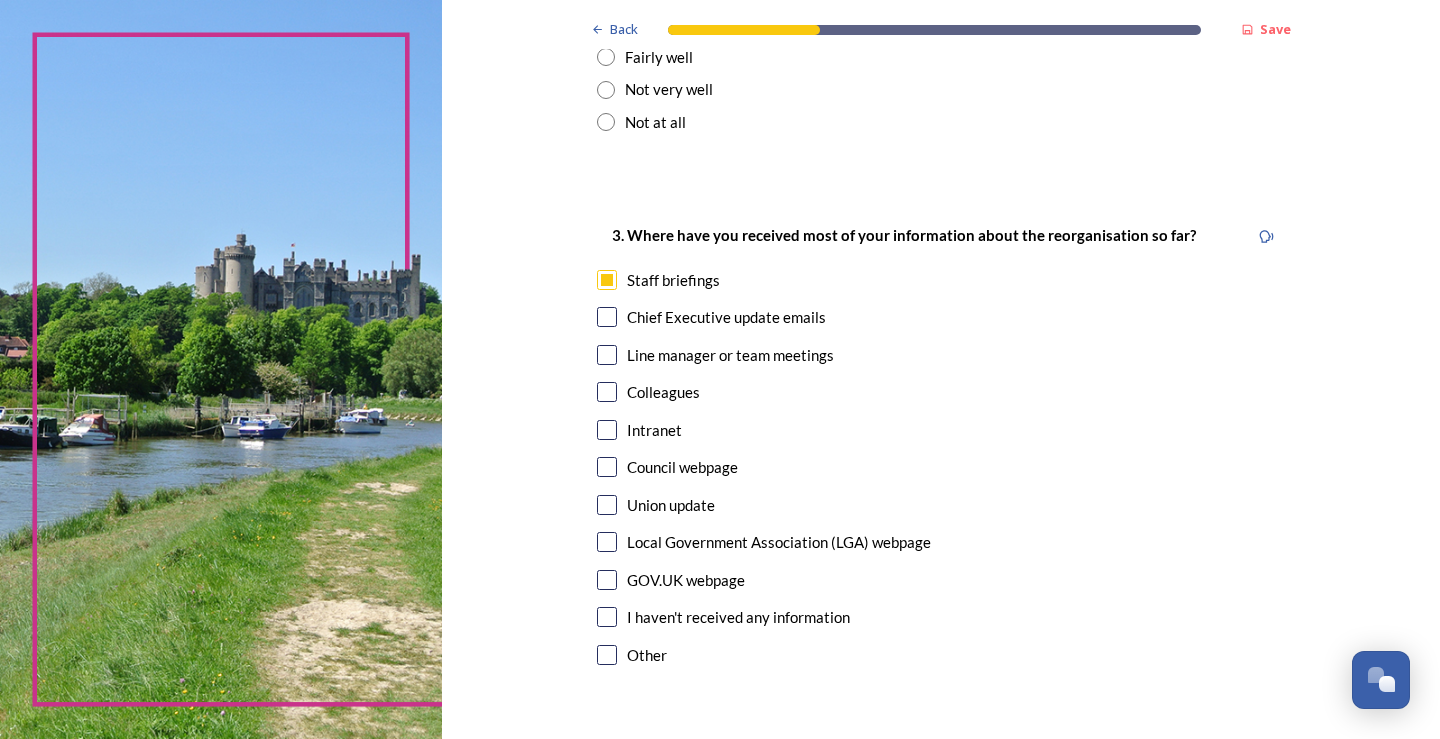 click at bounding box center (607, 317) 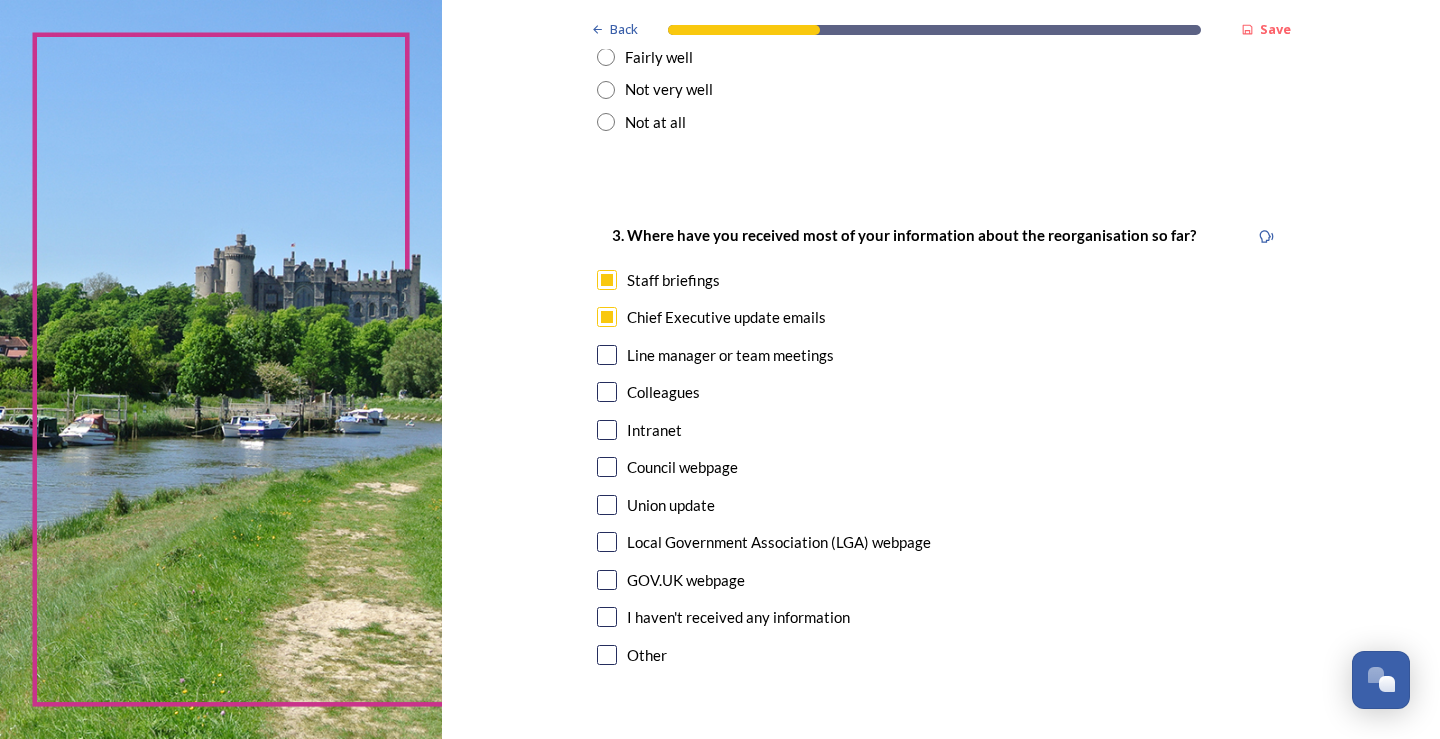 click at bounding box center [607, 355] 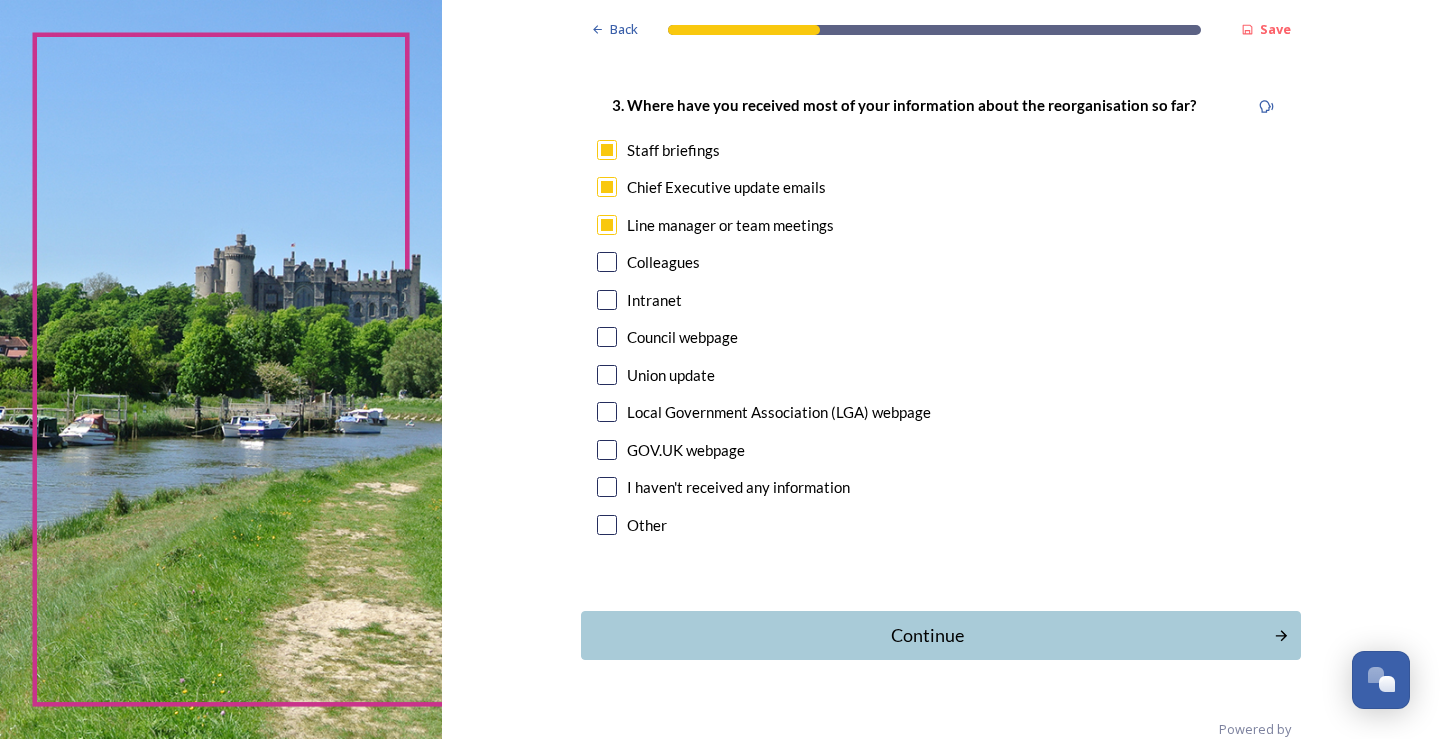 scroll, scrollTop: 1067, scrollLeft: 0, axis: vertical 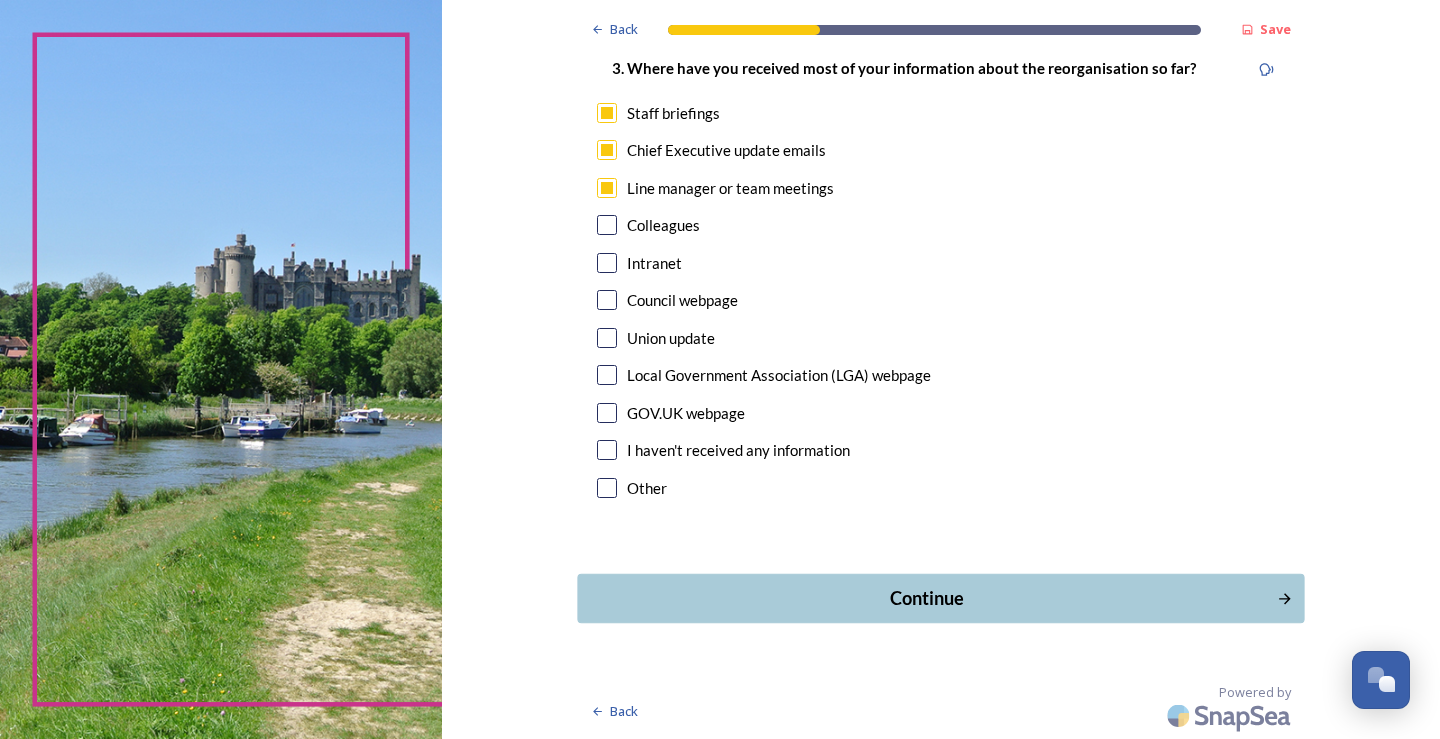click on "Continue" at bounding box center (926, 598) 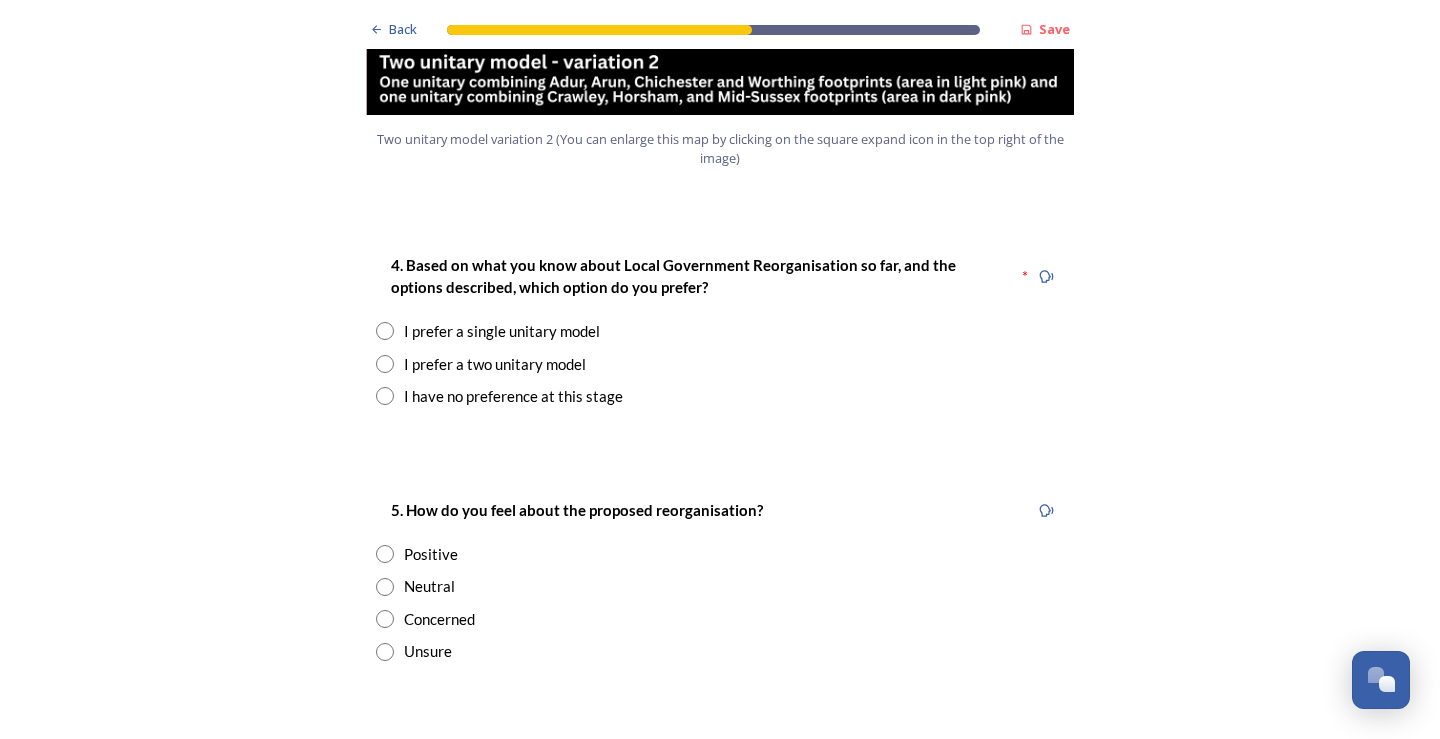 scroll, scrollTop: 2500, scrollLeft: 0, axis: vertical 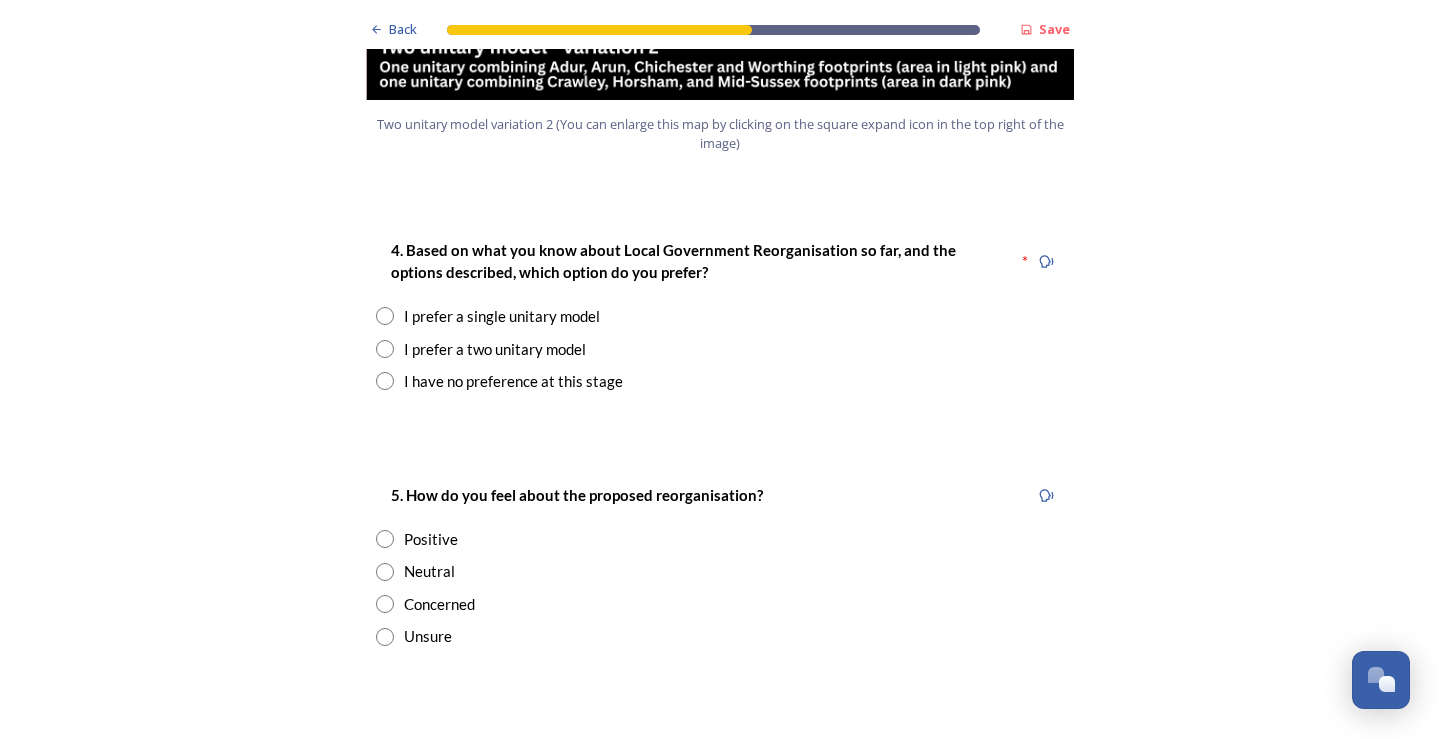 click at bounding box center (385, 349) 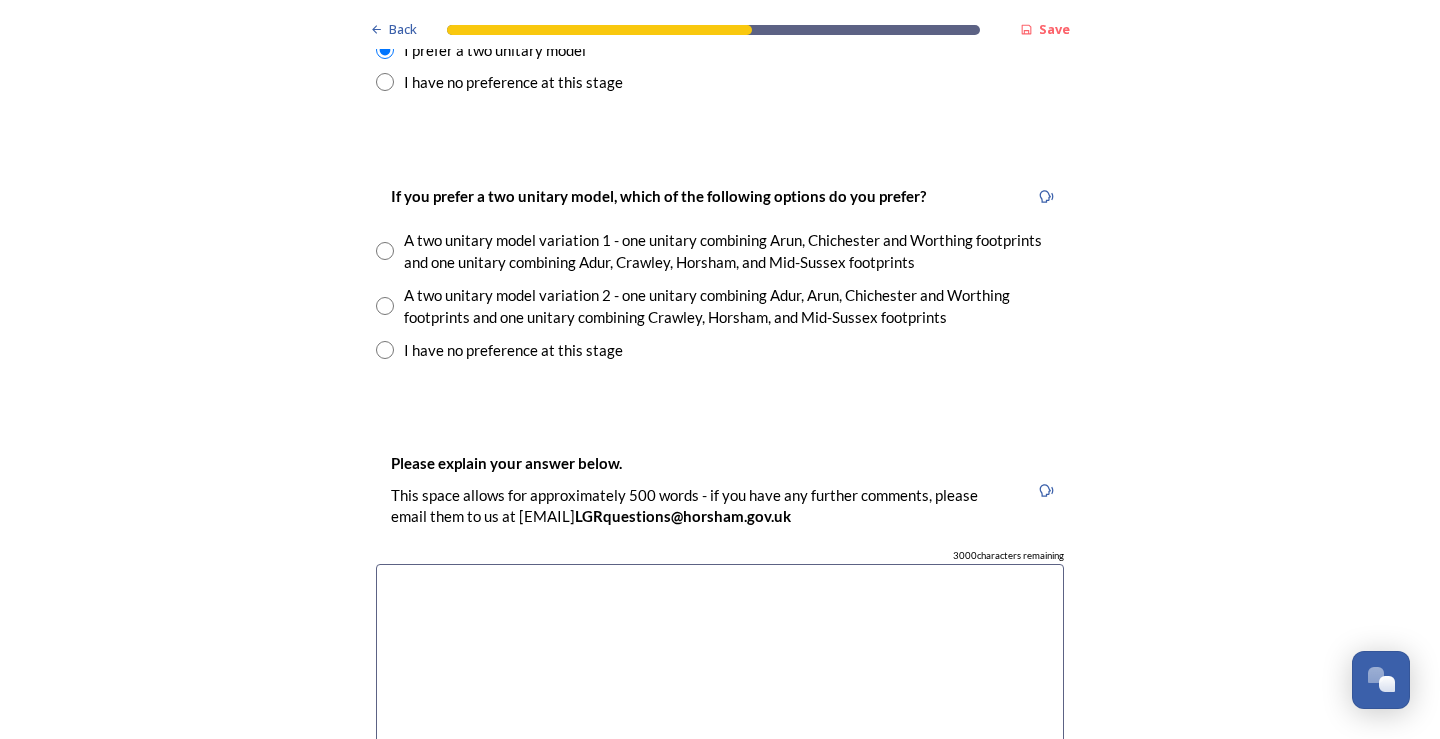 scroll, scrollTop: 2800, scrollLeft: 0, axis: vertical 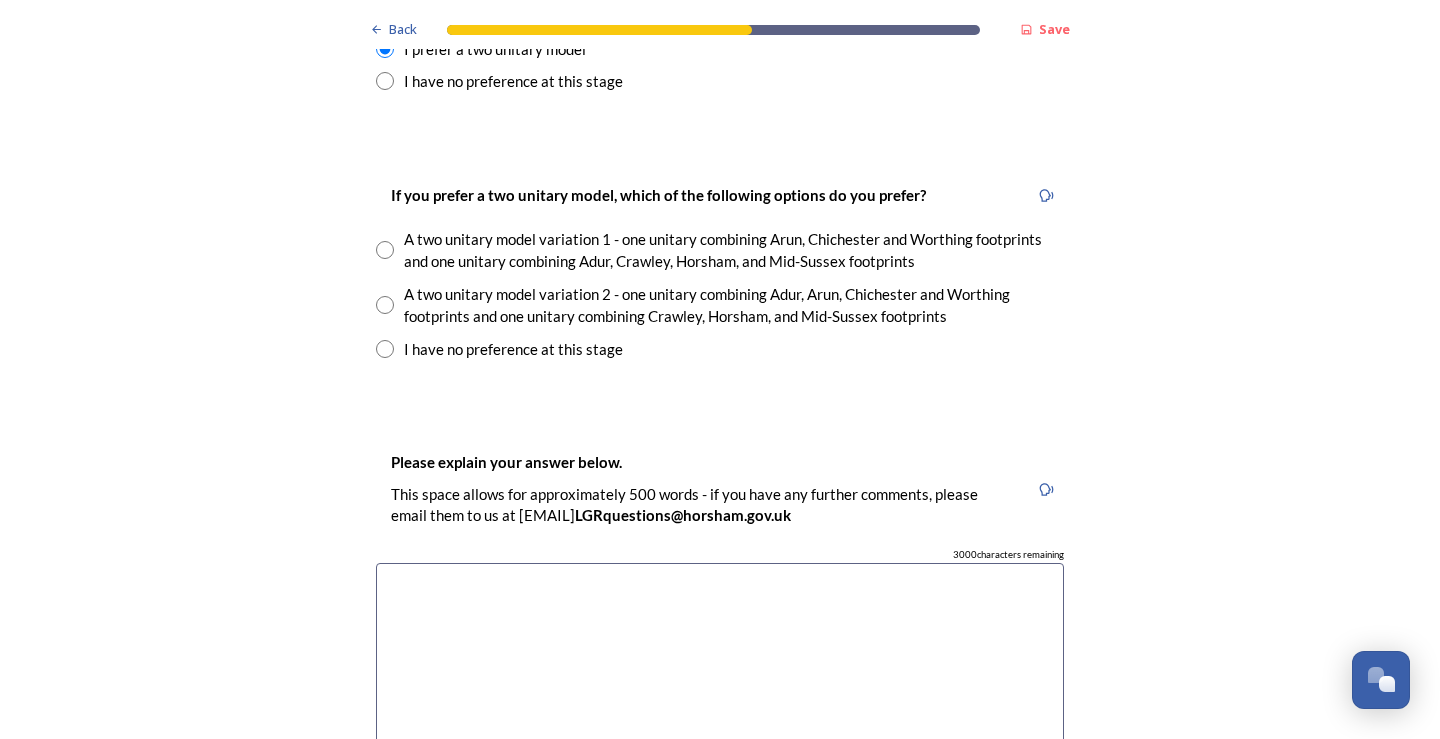 click at bounding box center (385, 305) 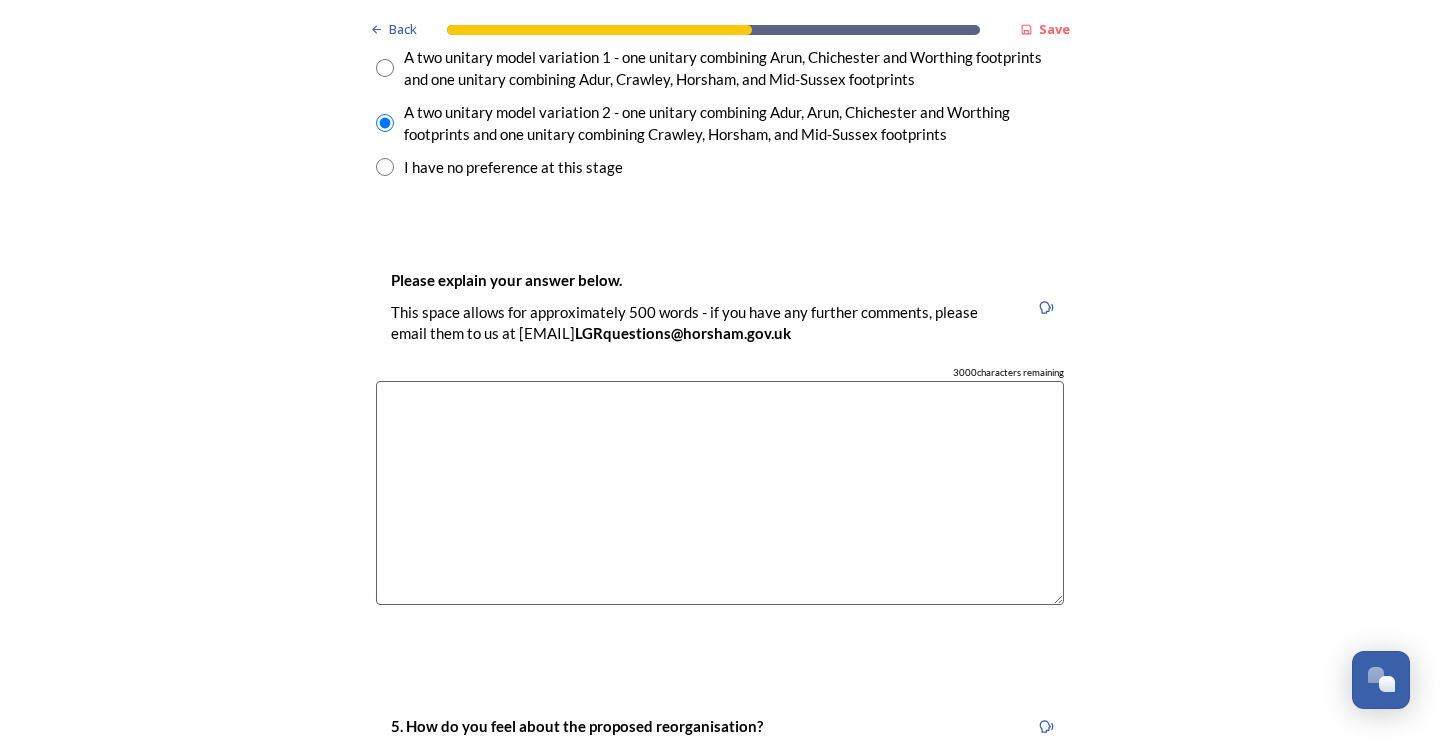 scroll, scrollTop: 3000, scrollLeft: 0, axis: vertical 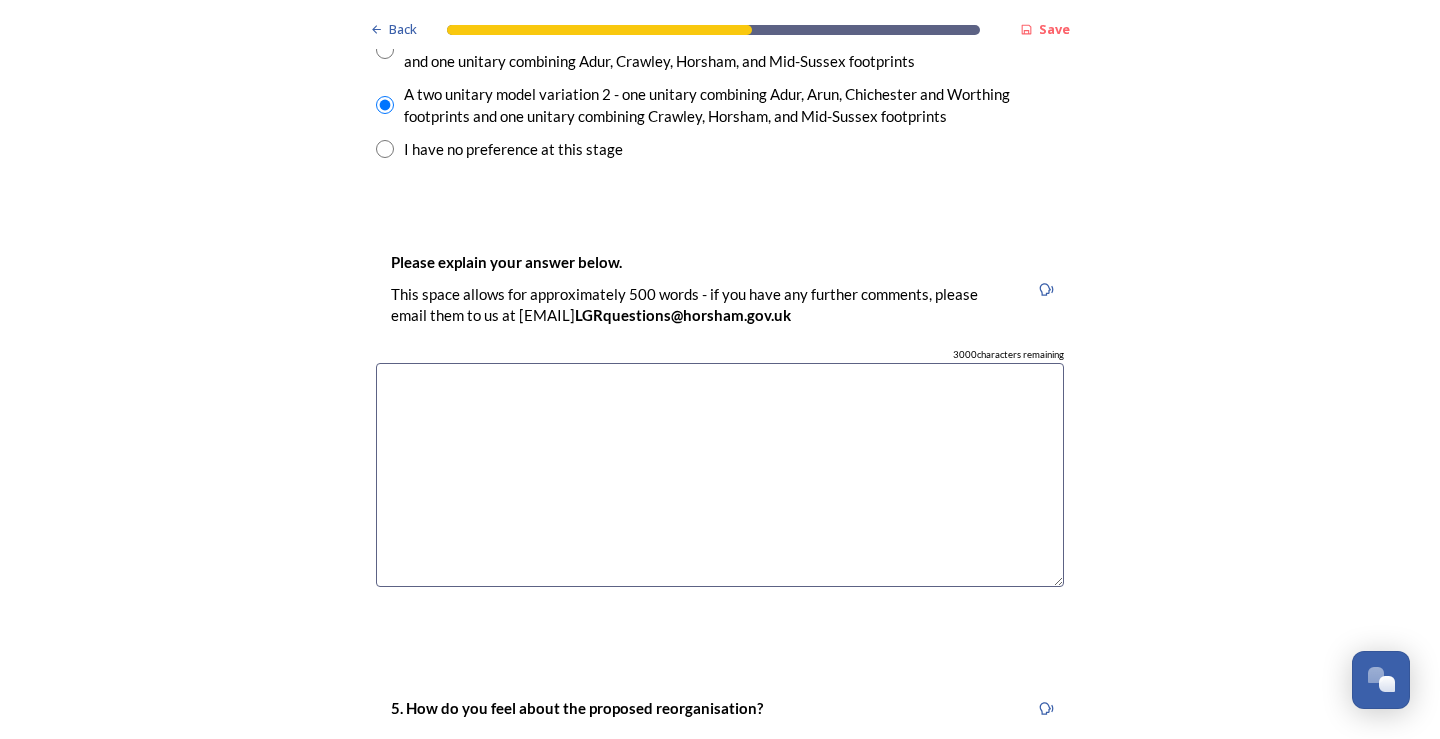 click at bounding box center [720, 475] 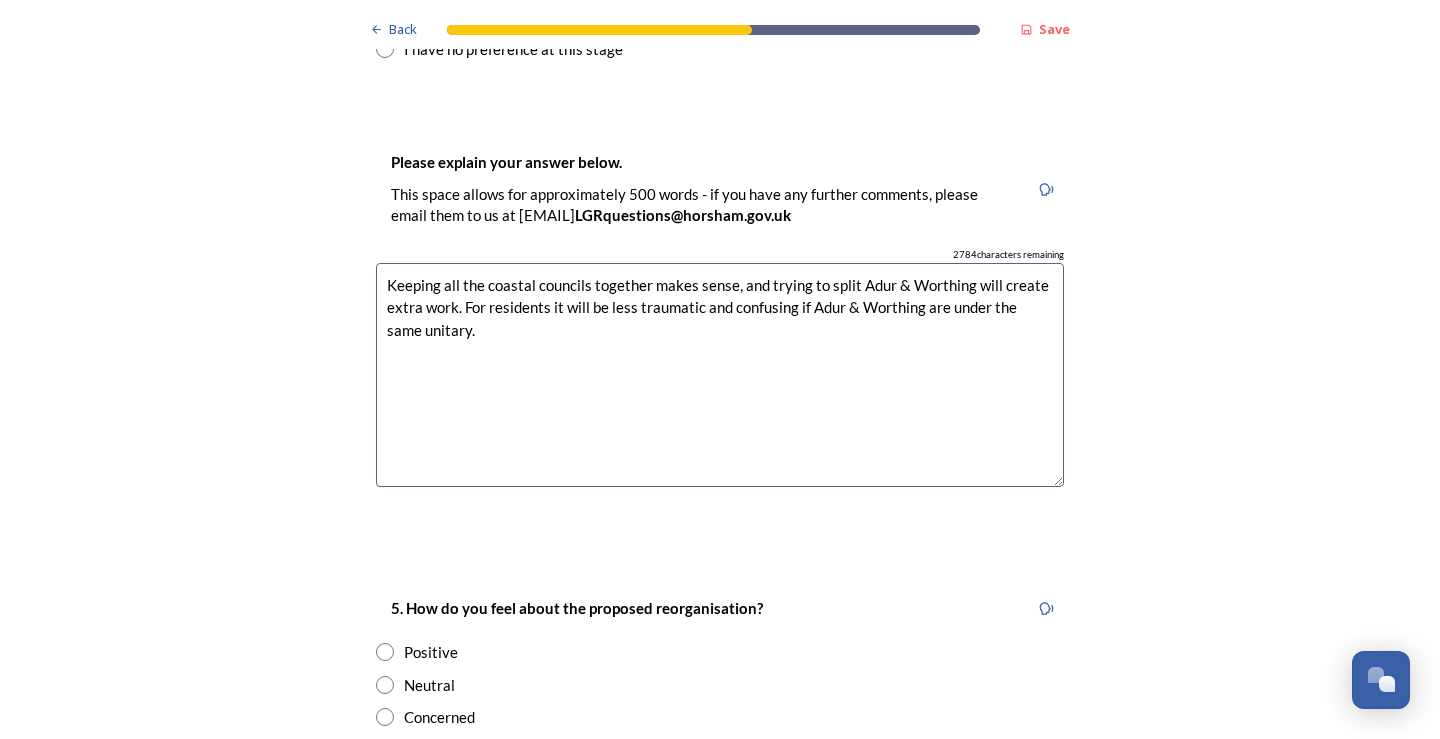 scroll, scrollTop: 3400, scrollLeft: 0, axis: vertical 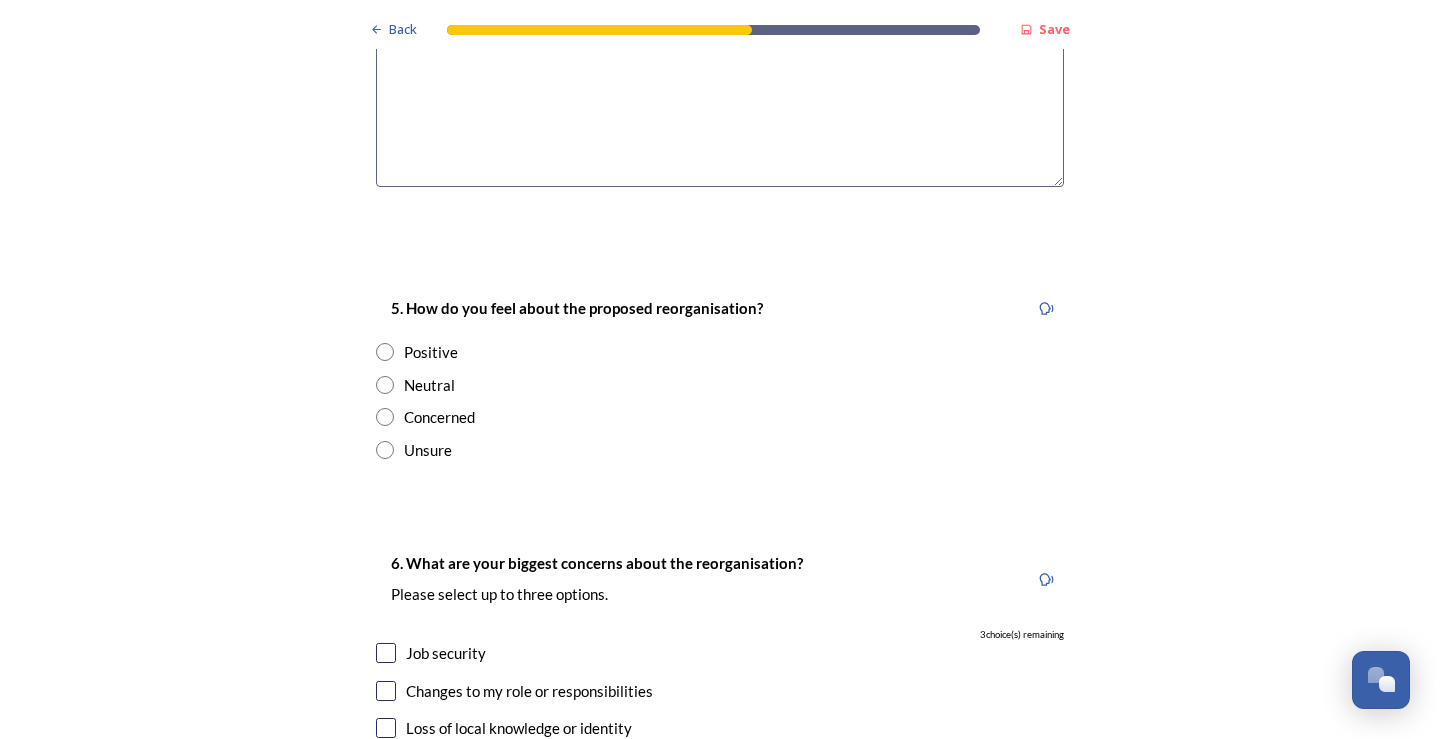 type on "Keeping all the coastal councils together makes sense, and trying to split Adur & Worthing will create extra work. For residents it will be less traumatic and confusing if Adur & Worthing are under the same unitary." 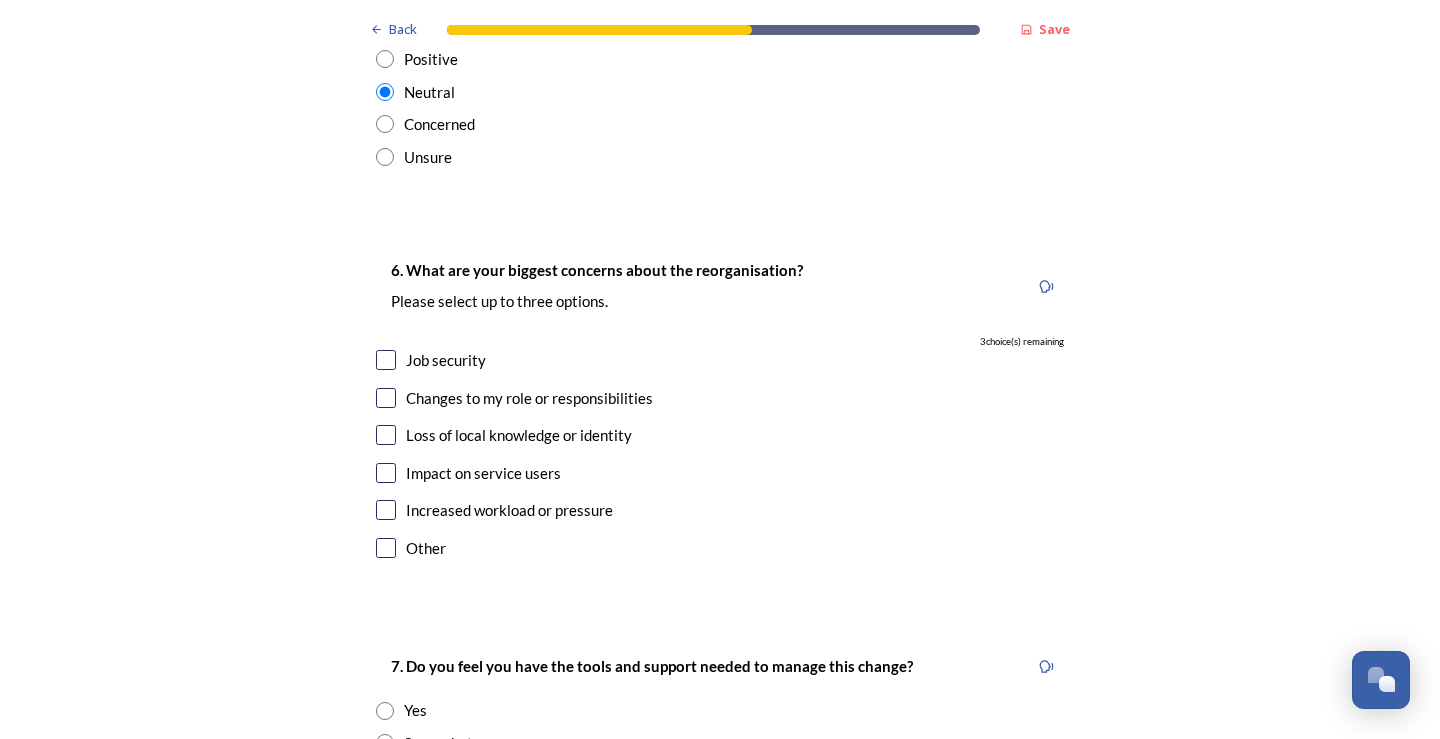 scroll, scrollTop: 3700, scrollLeft: 0, axis: vertical 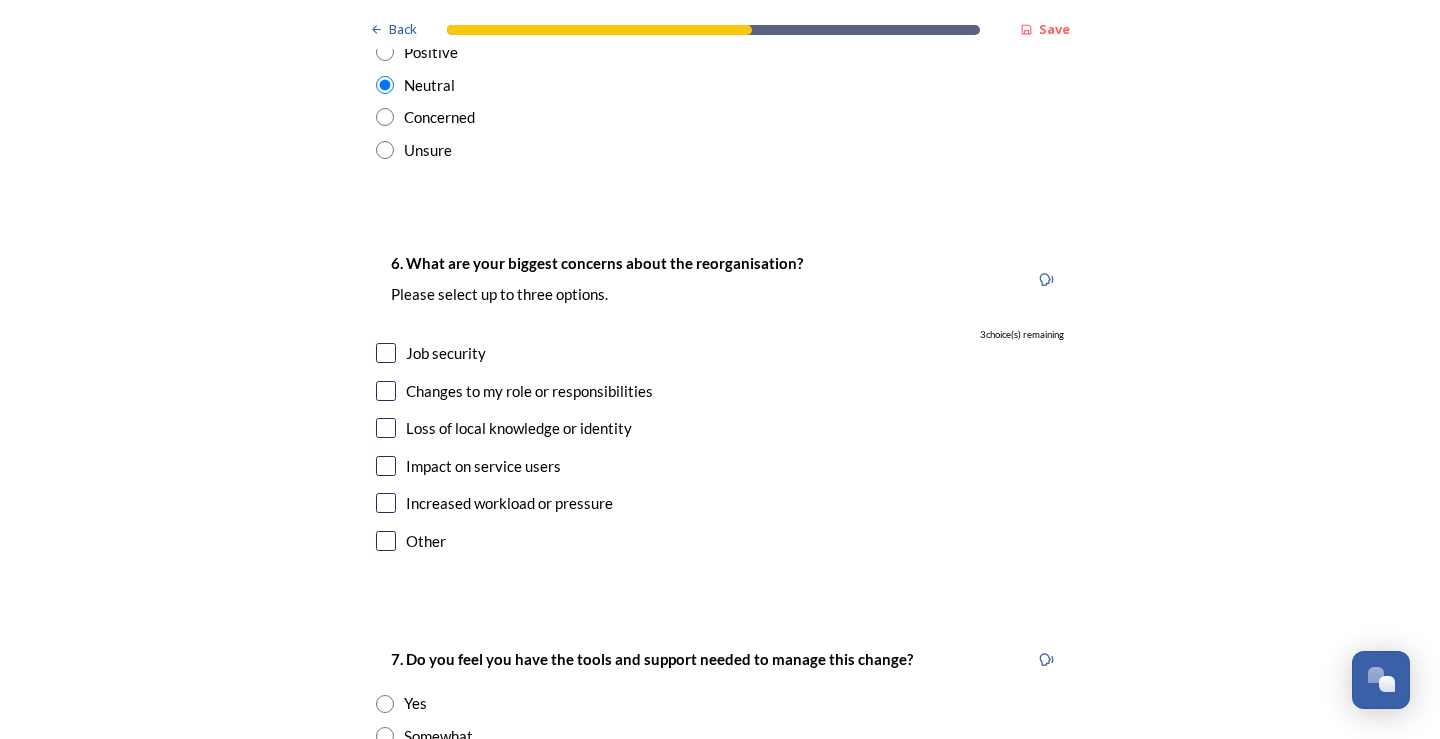 click at bounding box center [386, 353] 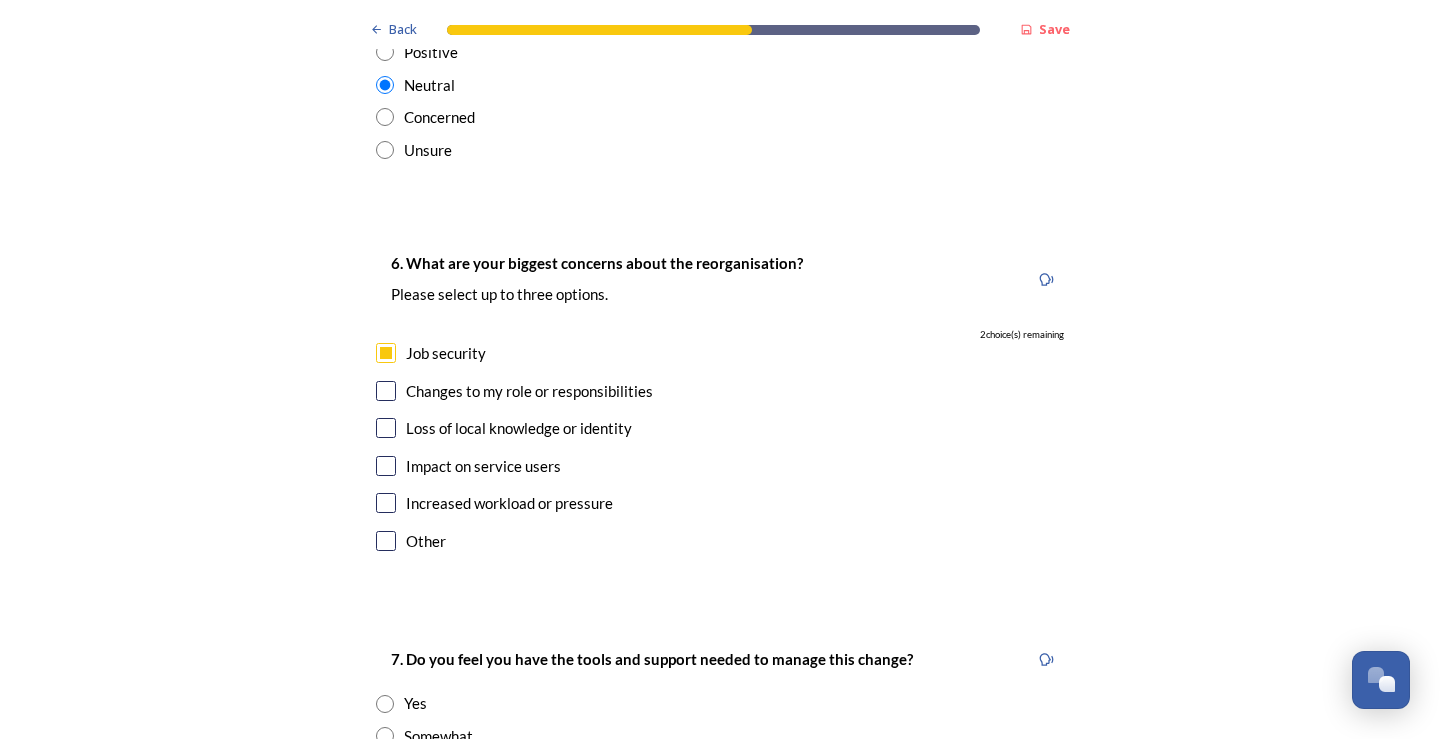 click at bounding box center (386, 391) 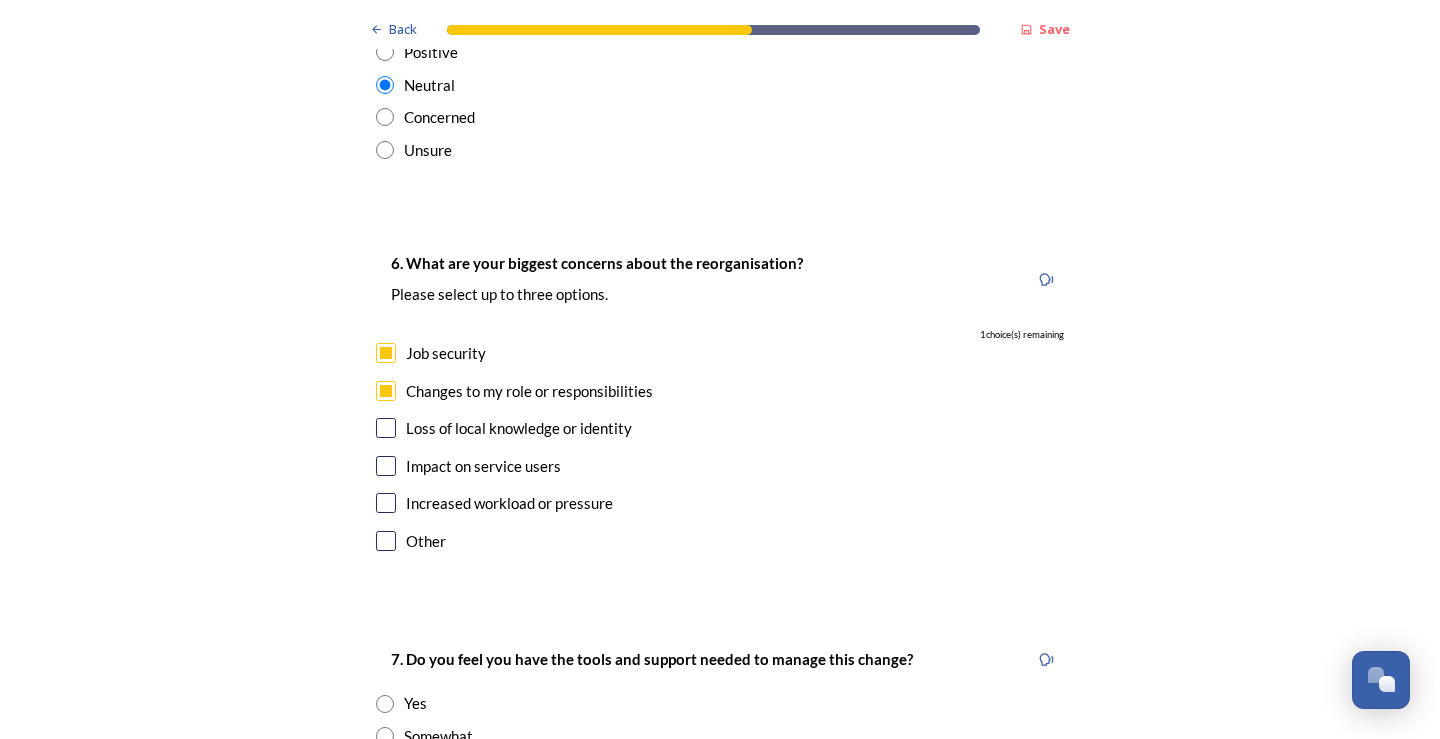 click at bounding box center [386, 466] 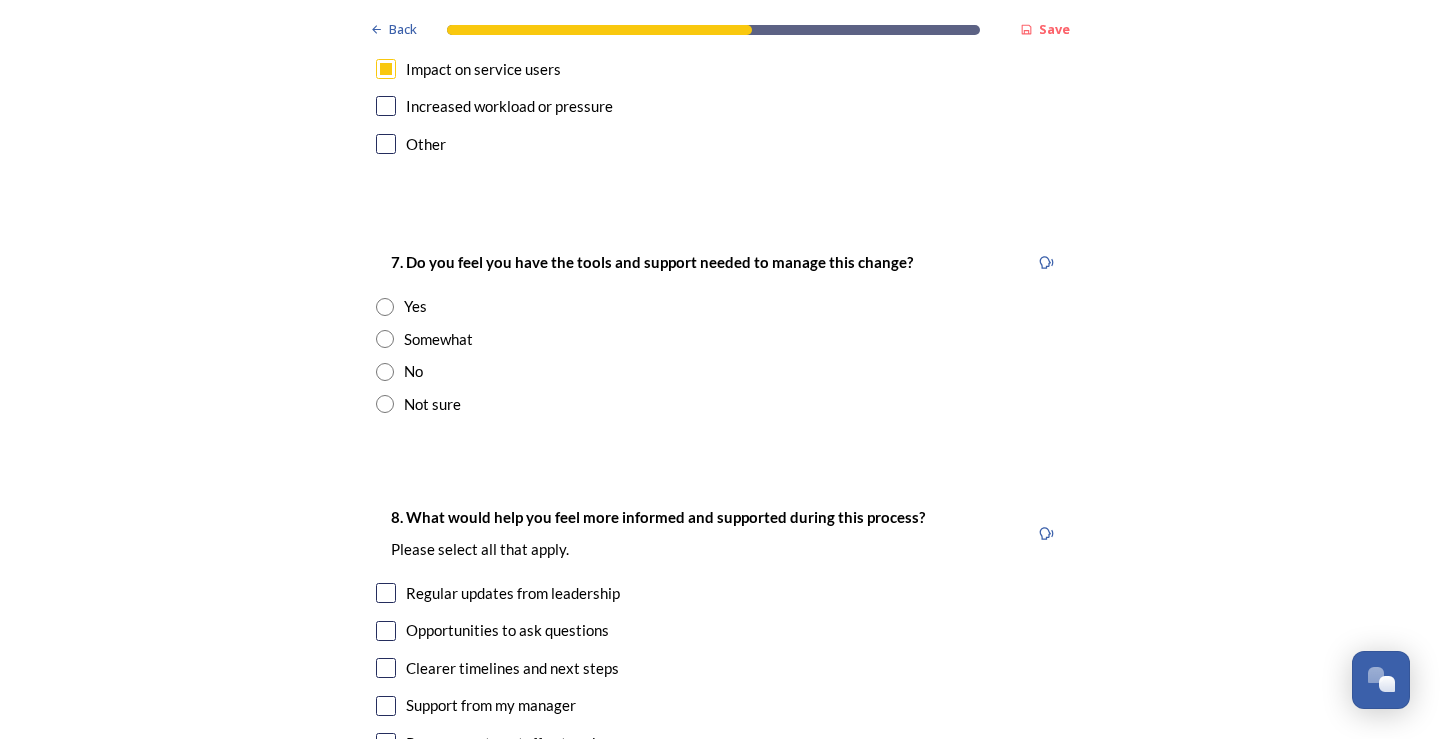 scroll, scrollTop: 4100, scrollLeft: 0, axis: vertical 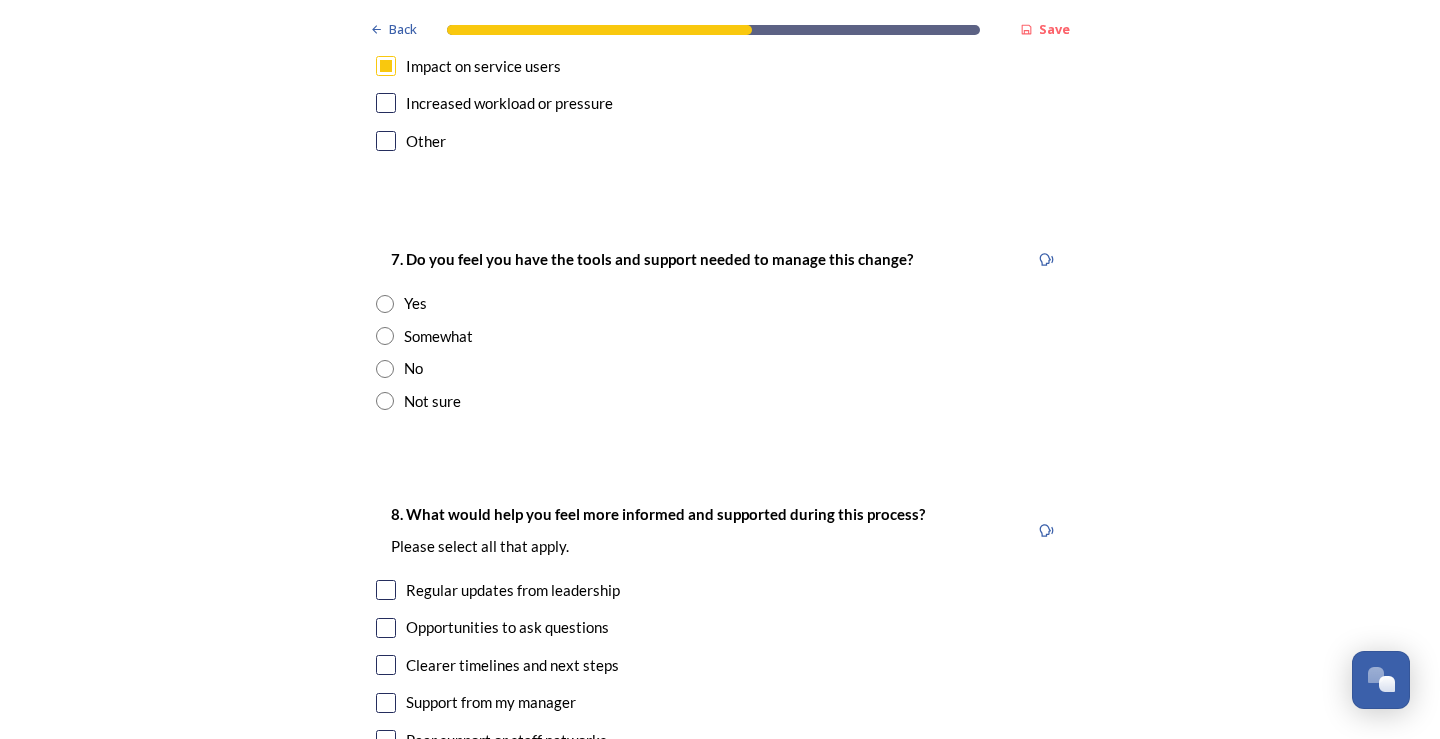 click at bounding box center [385, 401] 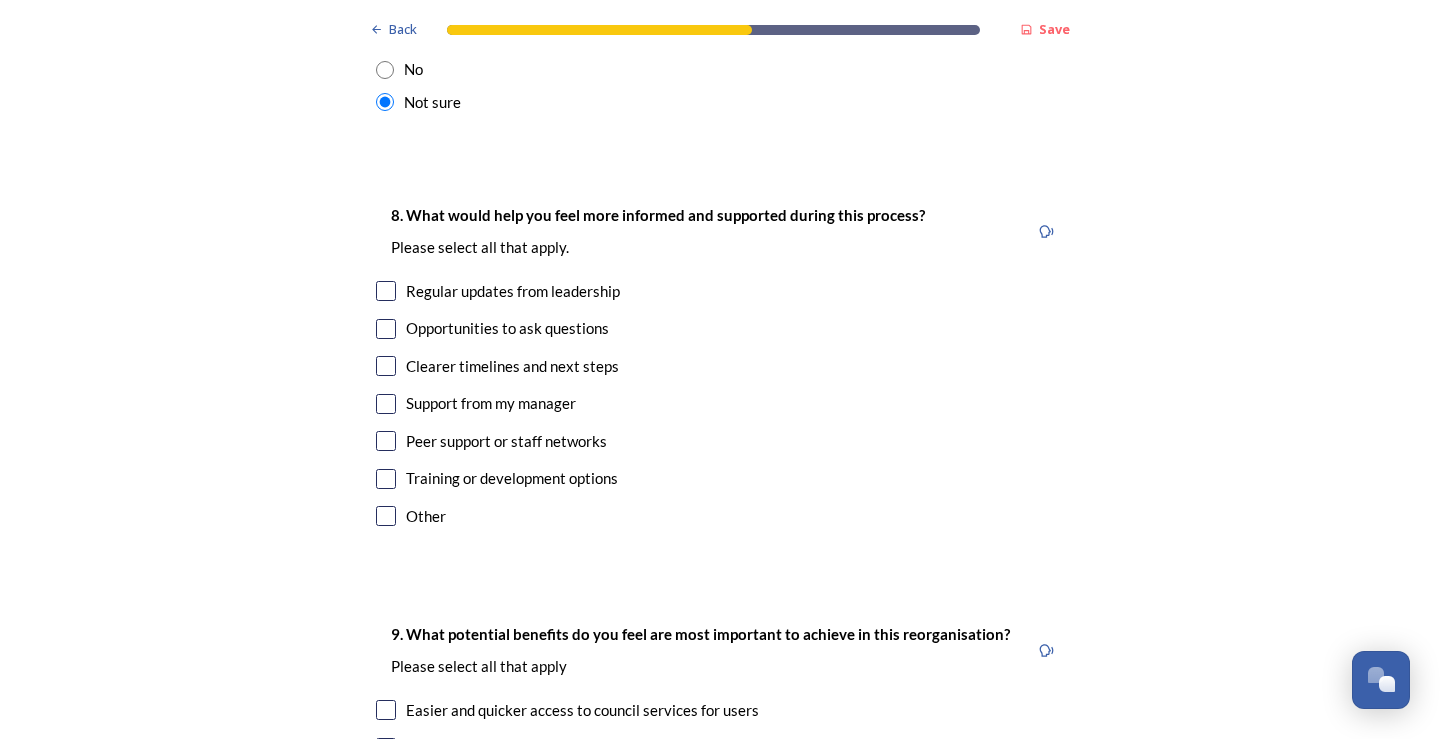 scroll, scrollTop: 4400, scrollLeft: 0, axis: vertical 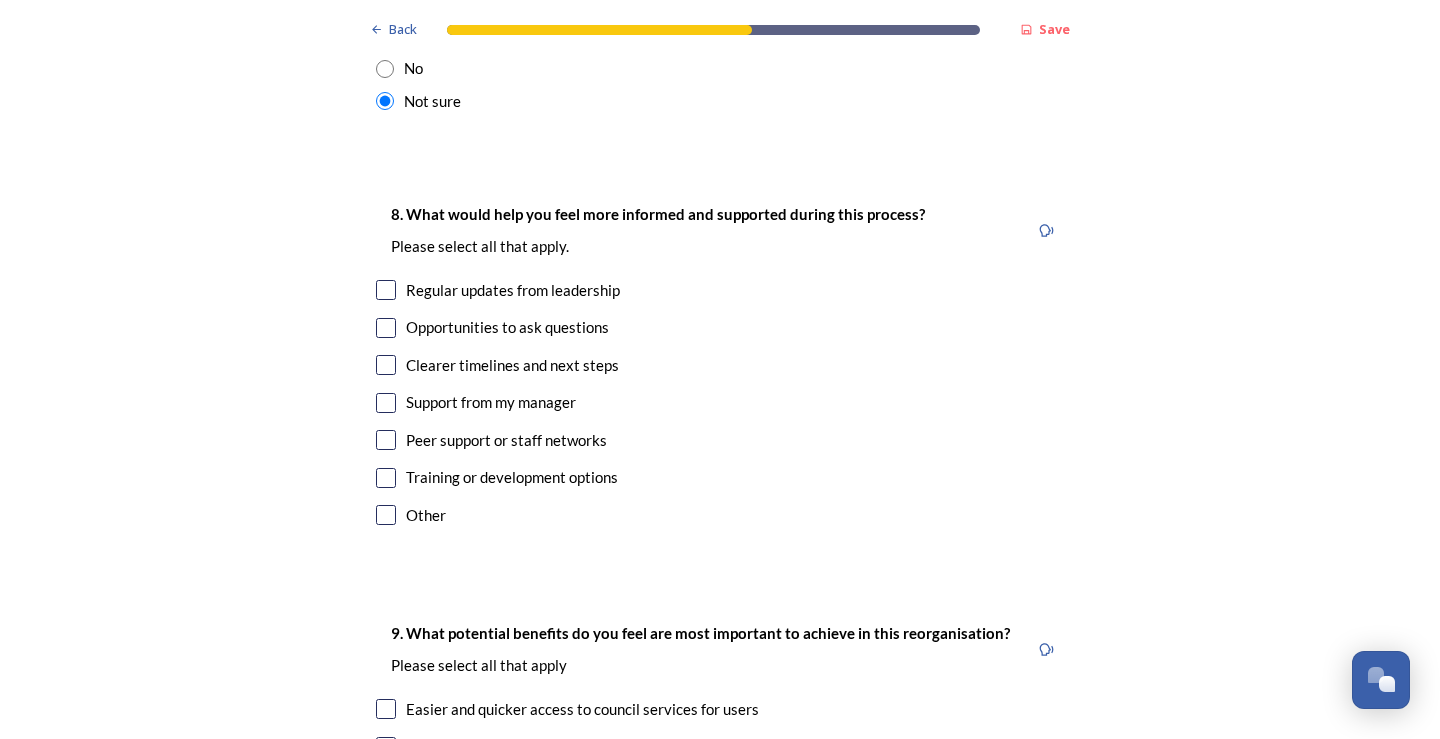 click at bounding box center (386, 515) 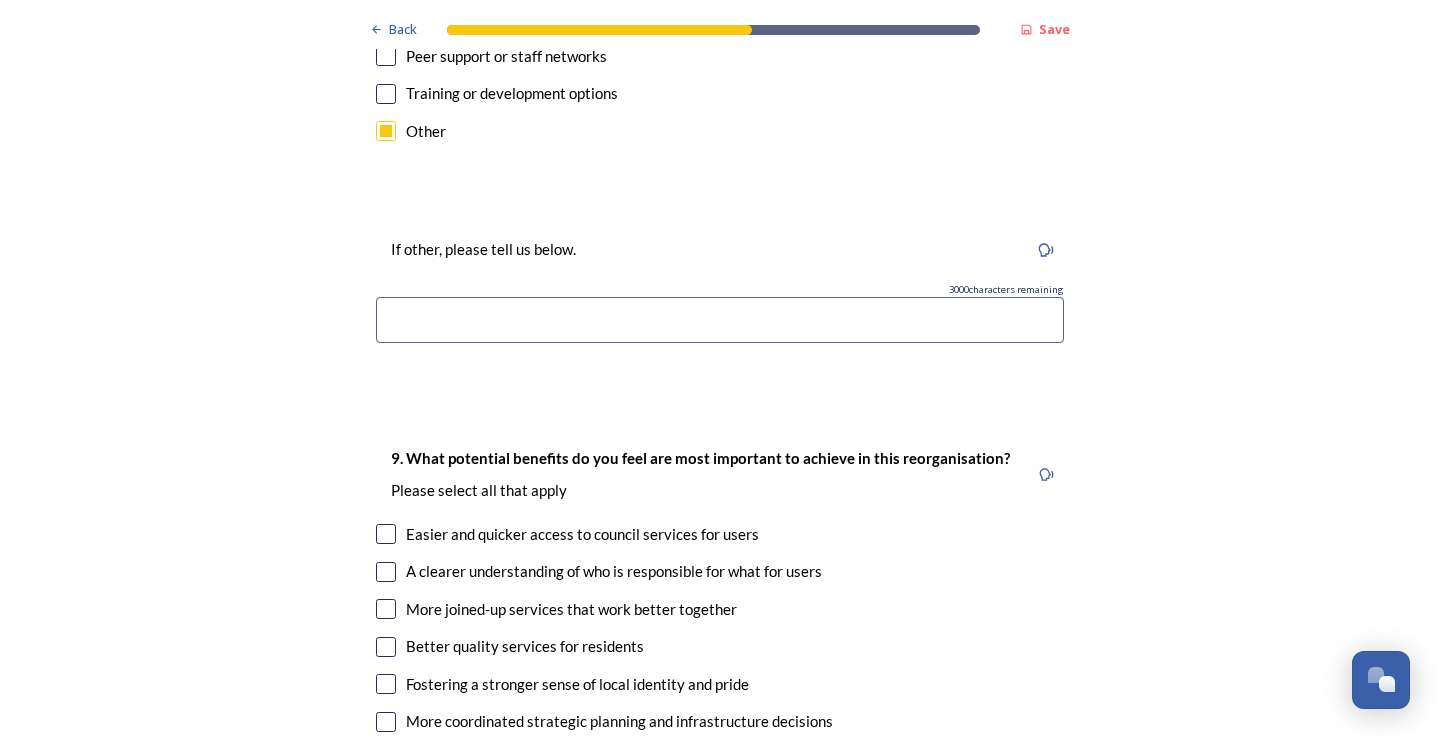 scroll, scrollTop: 4800, scrollLeft: 0, axis: vertical 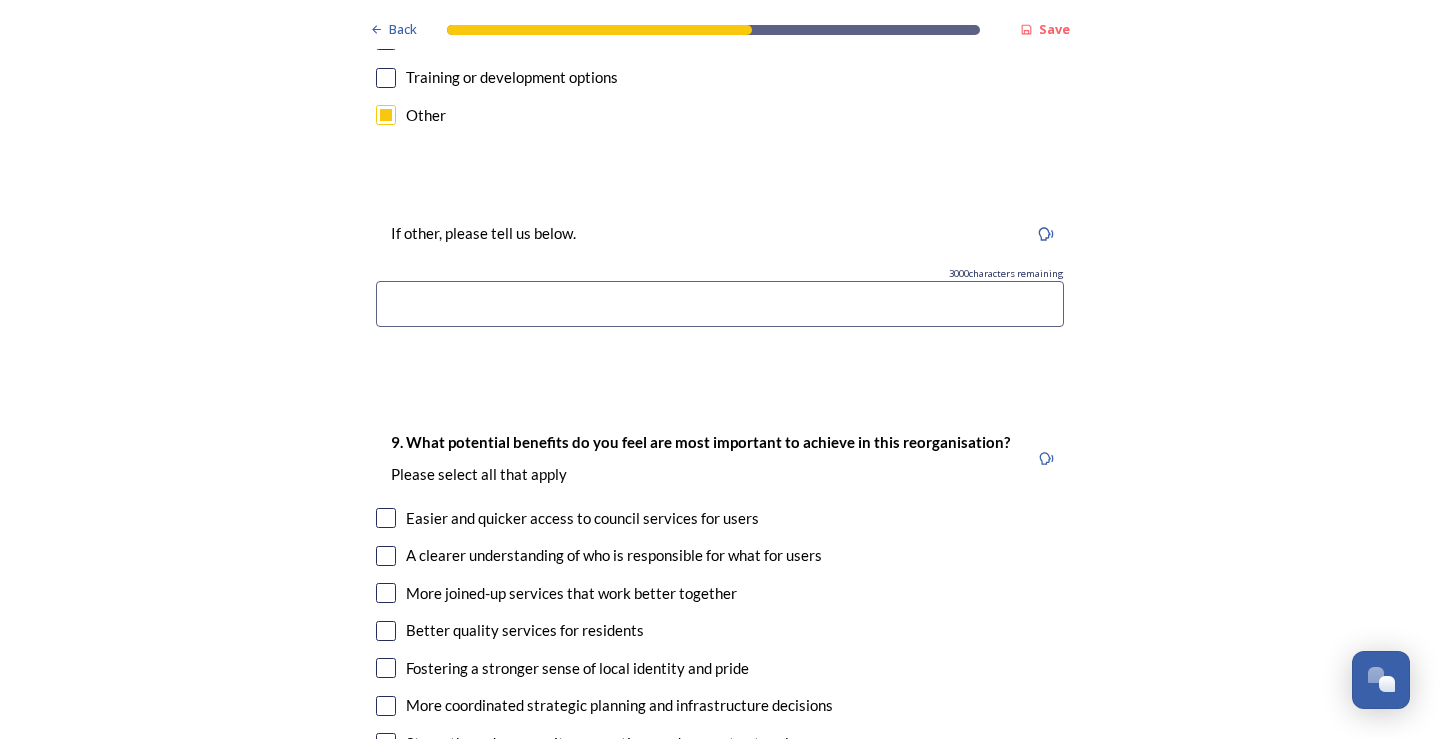 click at bounding box center (720, 304) 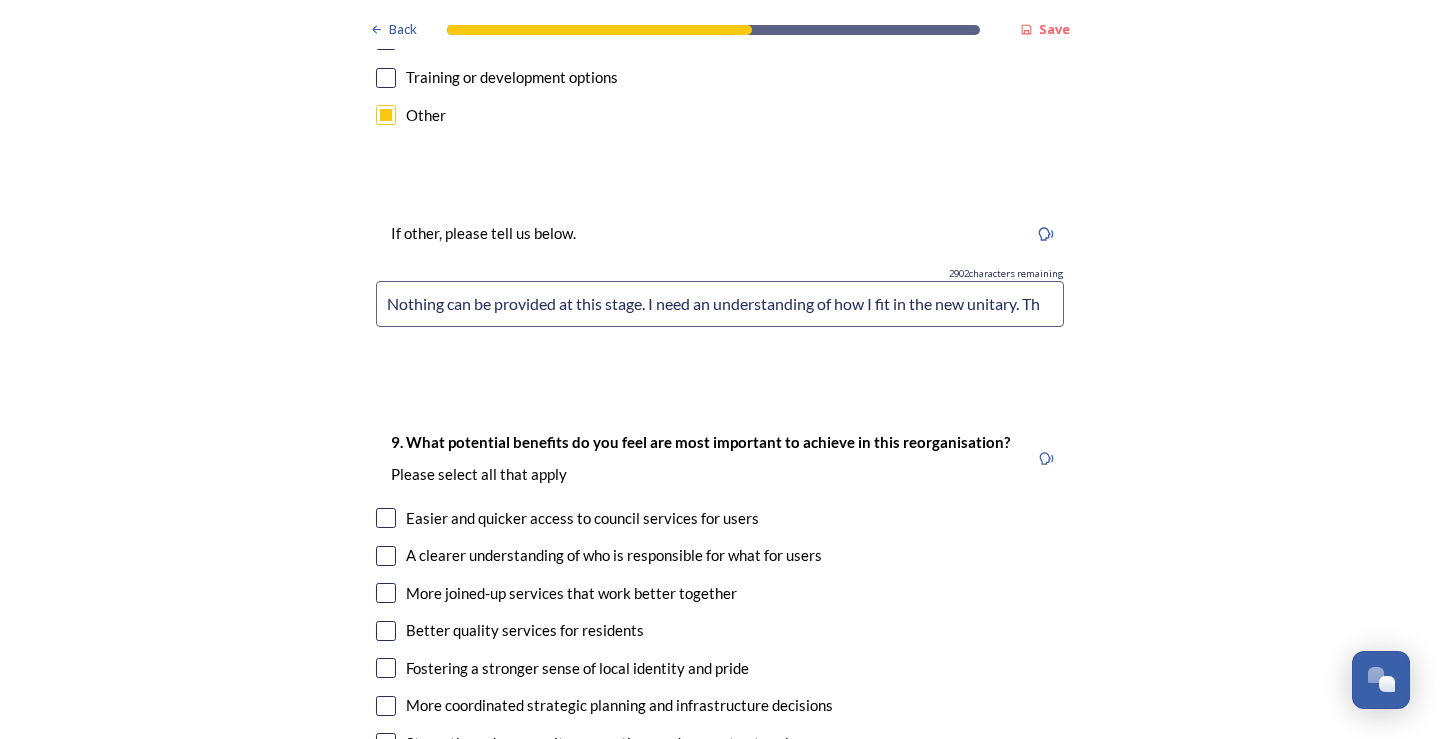 scroll, scrollTop: 0, scrollLeft: 0, axis: both 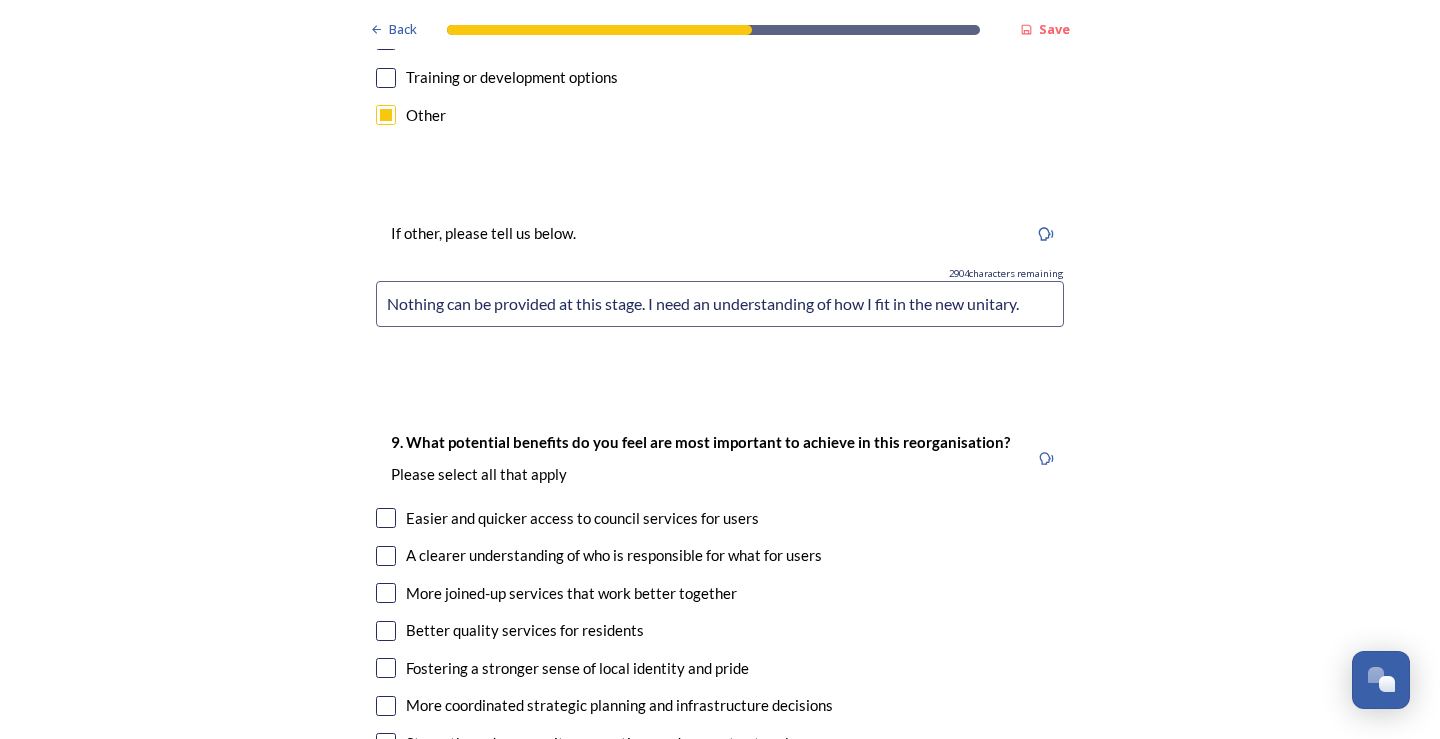 type on "Nothing can be provided at this stage. I need an understanding of how I fit in the new unitary." 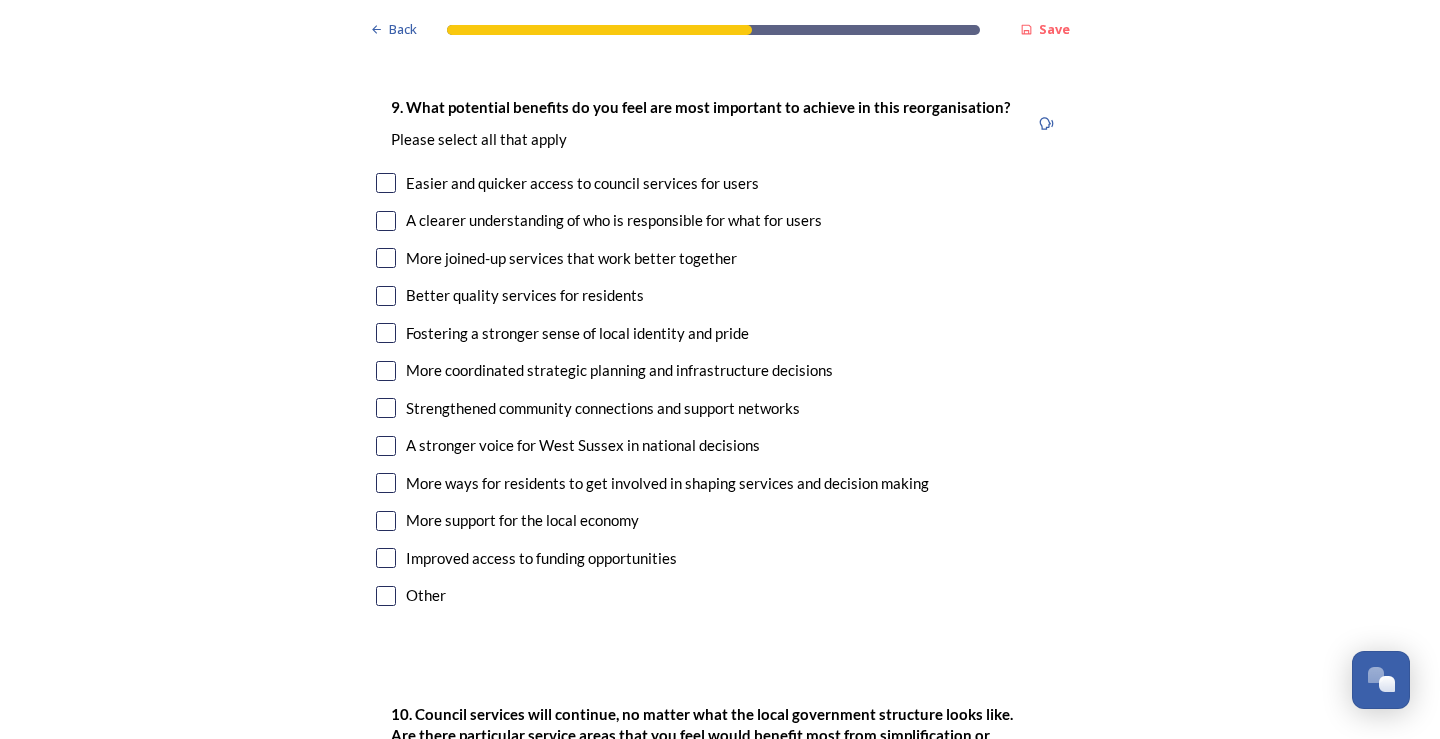 scroll, scrollTop: 5100, scrollLeft: 0, axis: vertical 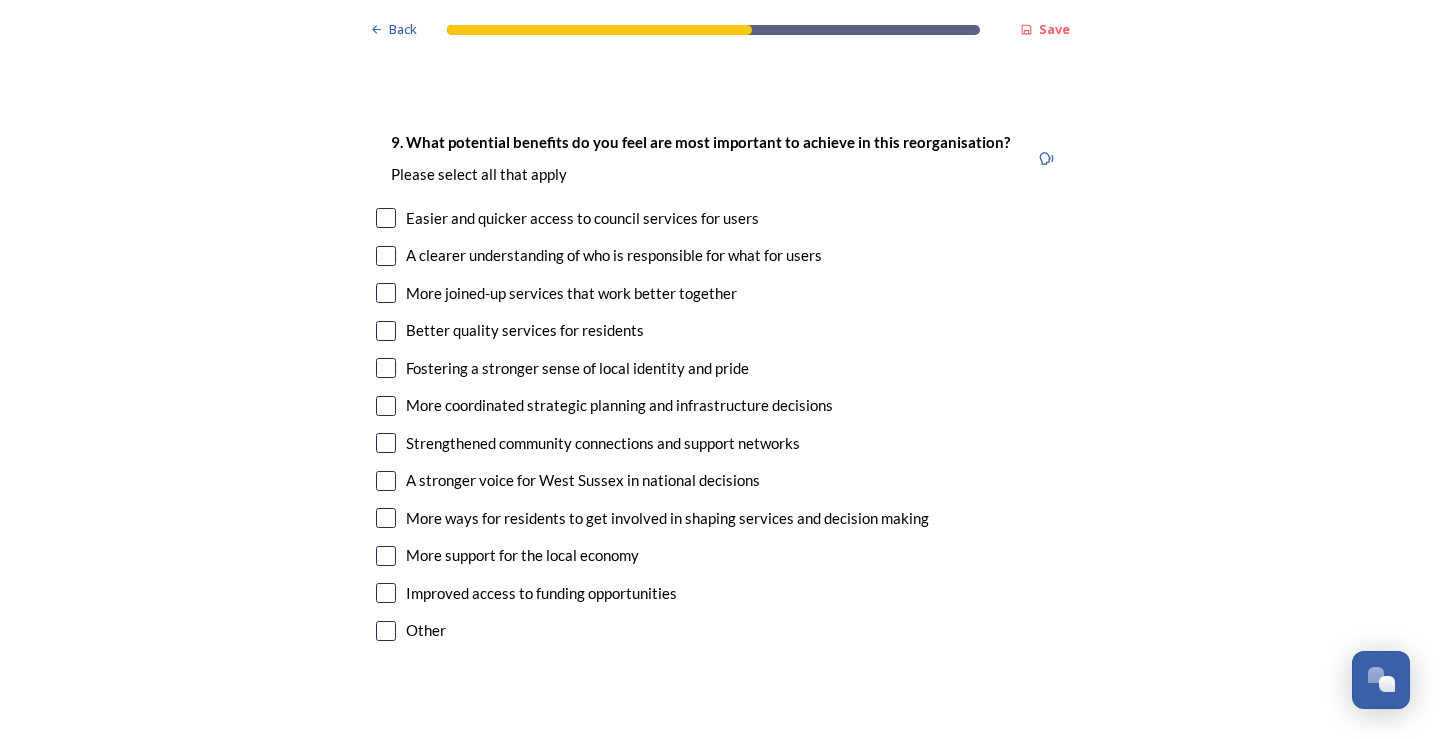 click at bounding box center [386, 218] 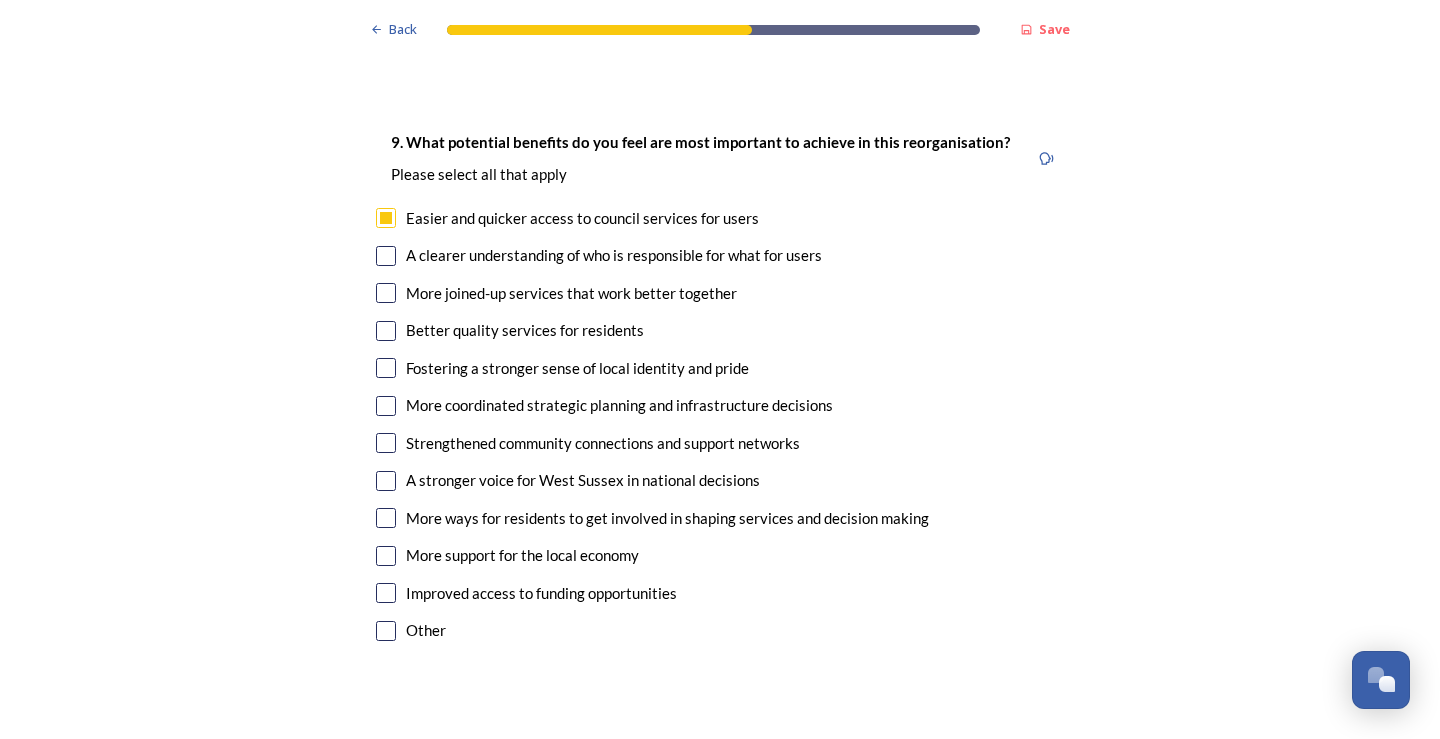 click at bounding box center (386, 256) 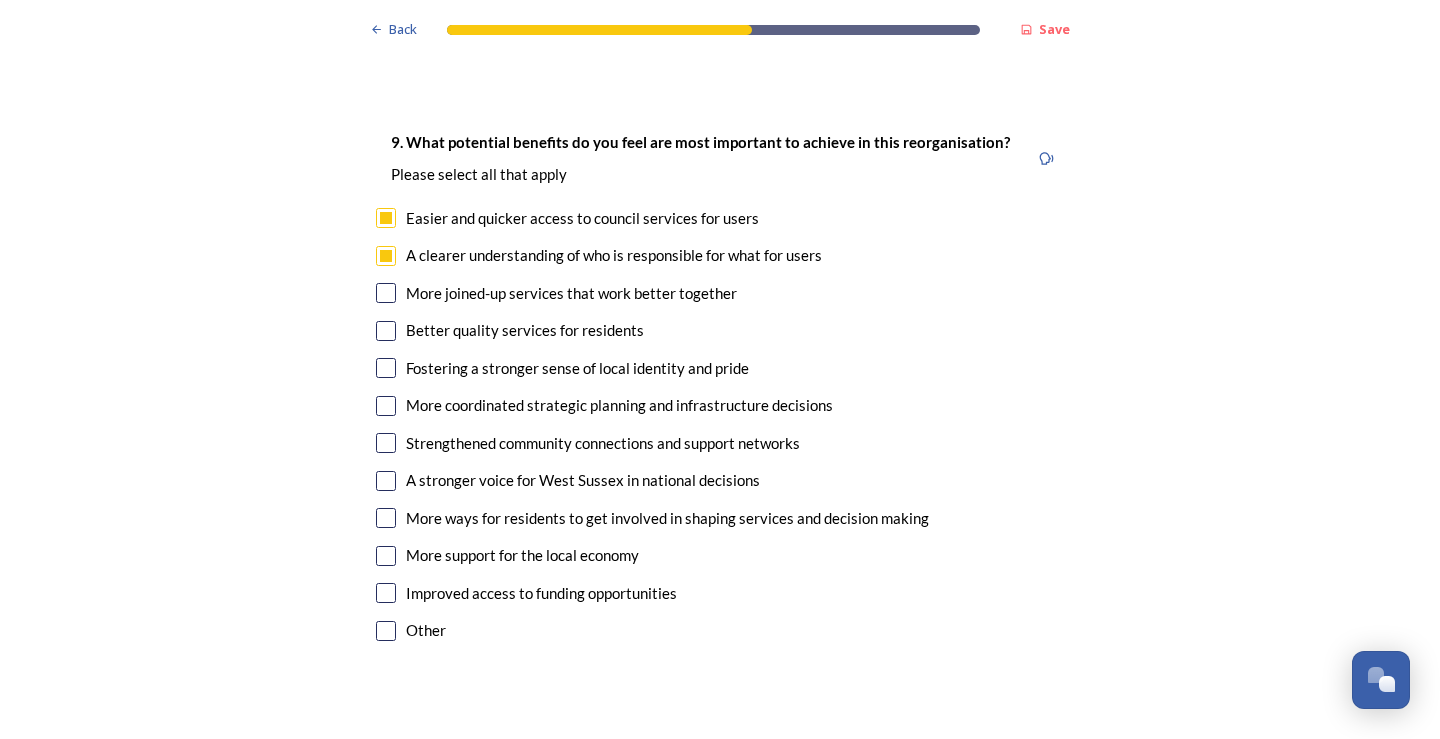 click at bounding box center (386, 293) 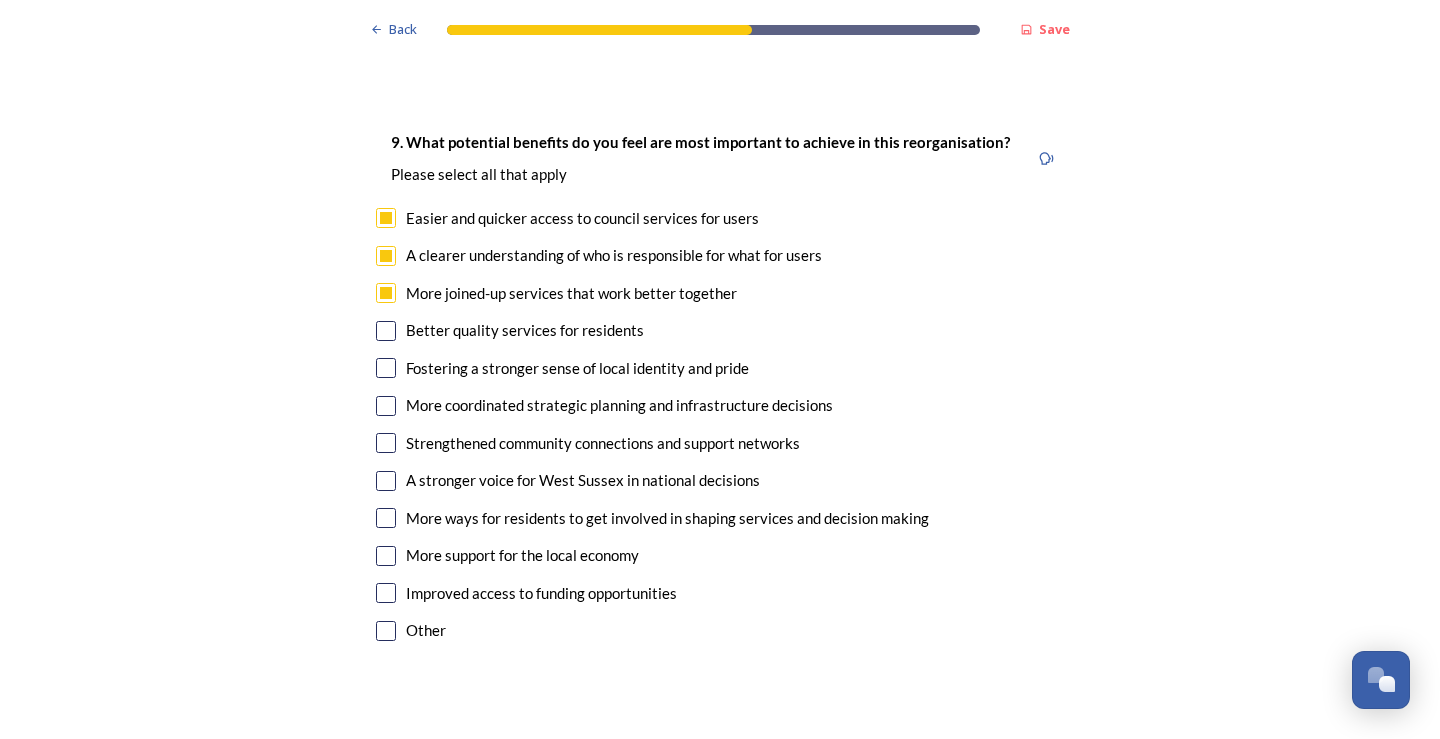 click at bounding box center (386, 331) 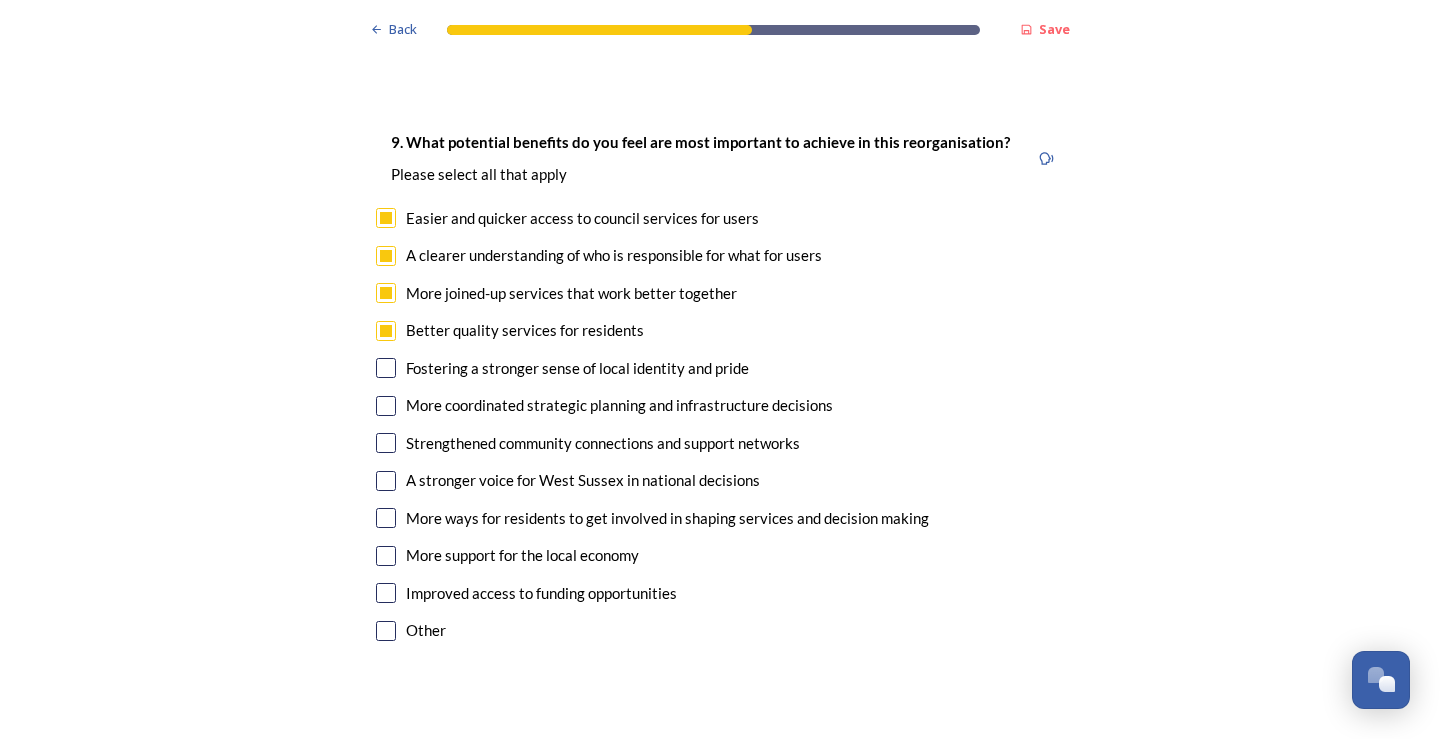 click at bounding box center [386, 443] 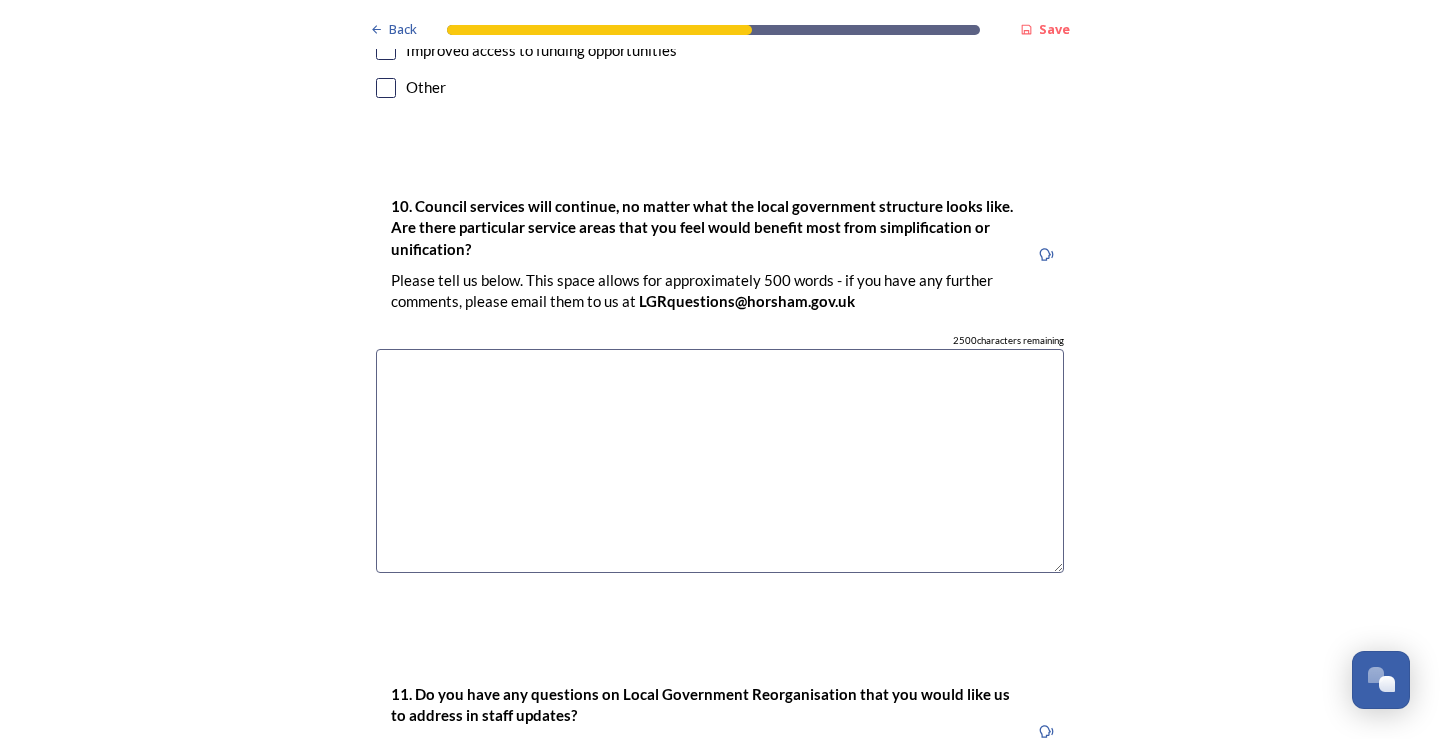 scroll, scrollTop: 5700, scrollLeft: 0, axis: vertical 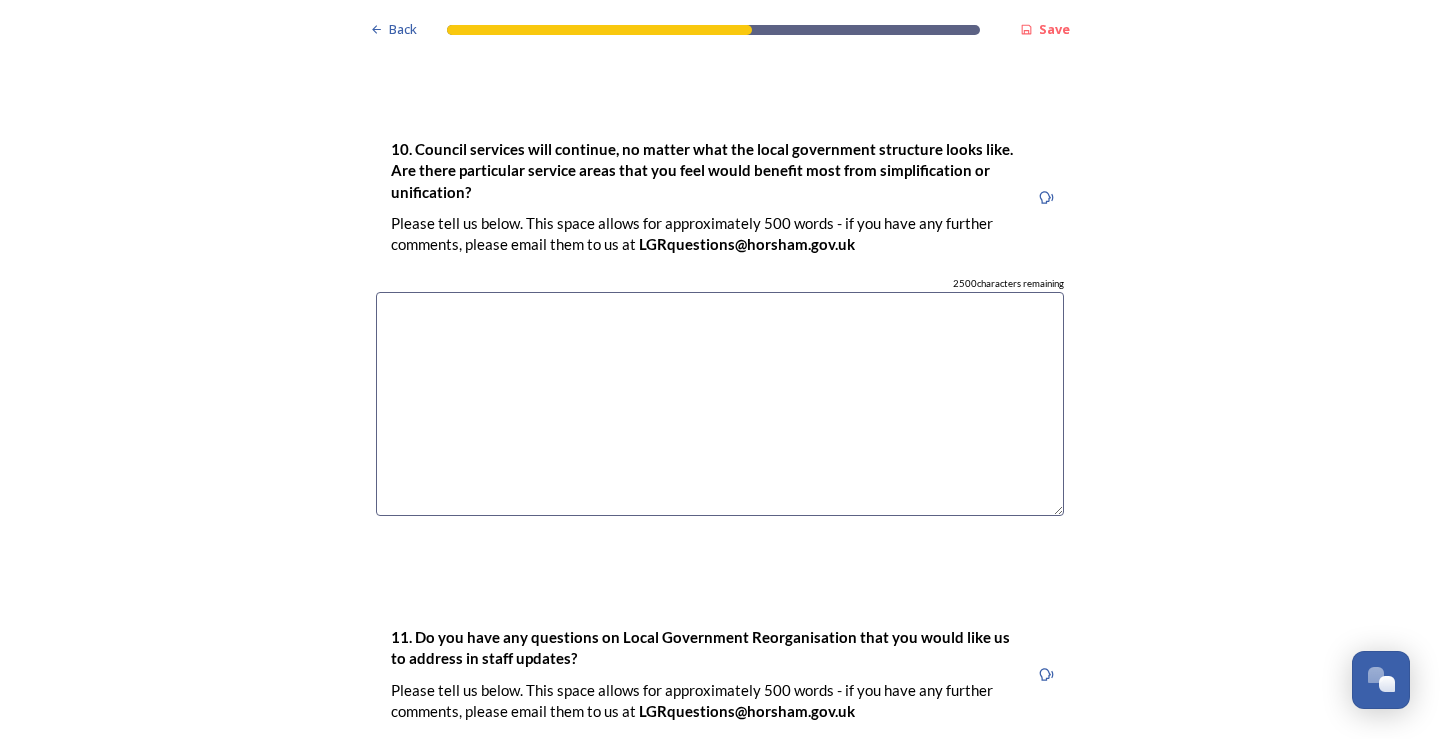 click at bounding box center (720, 404) 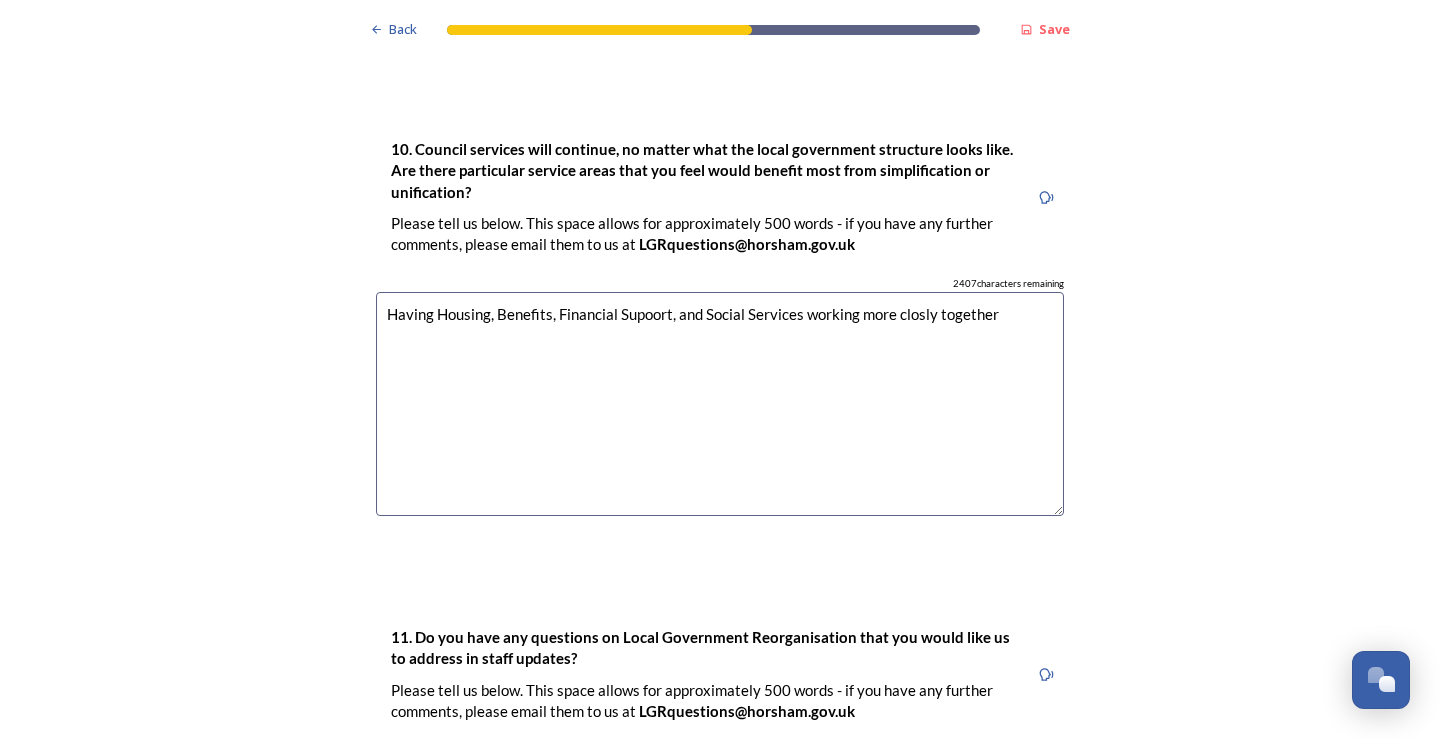 click on "Having Housing, Benefits, Financial Supoort, and Social Services working more closly together" at bounding box center [720, 404] 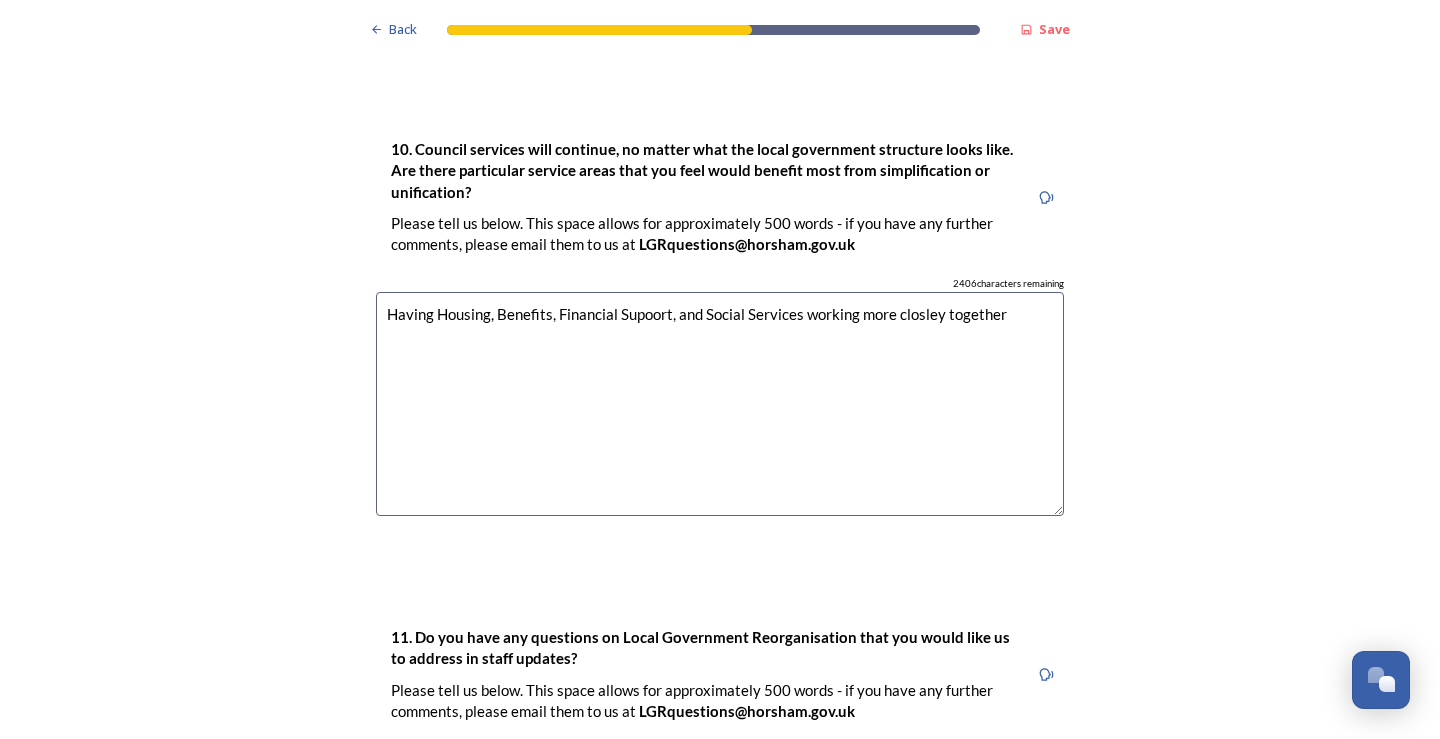 click on "Having Housing, Benefits, Financial Supoort, and Social Services working more closley together" at bounding box center [720, 404] 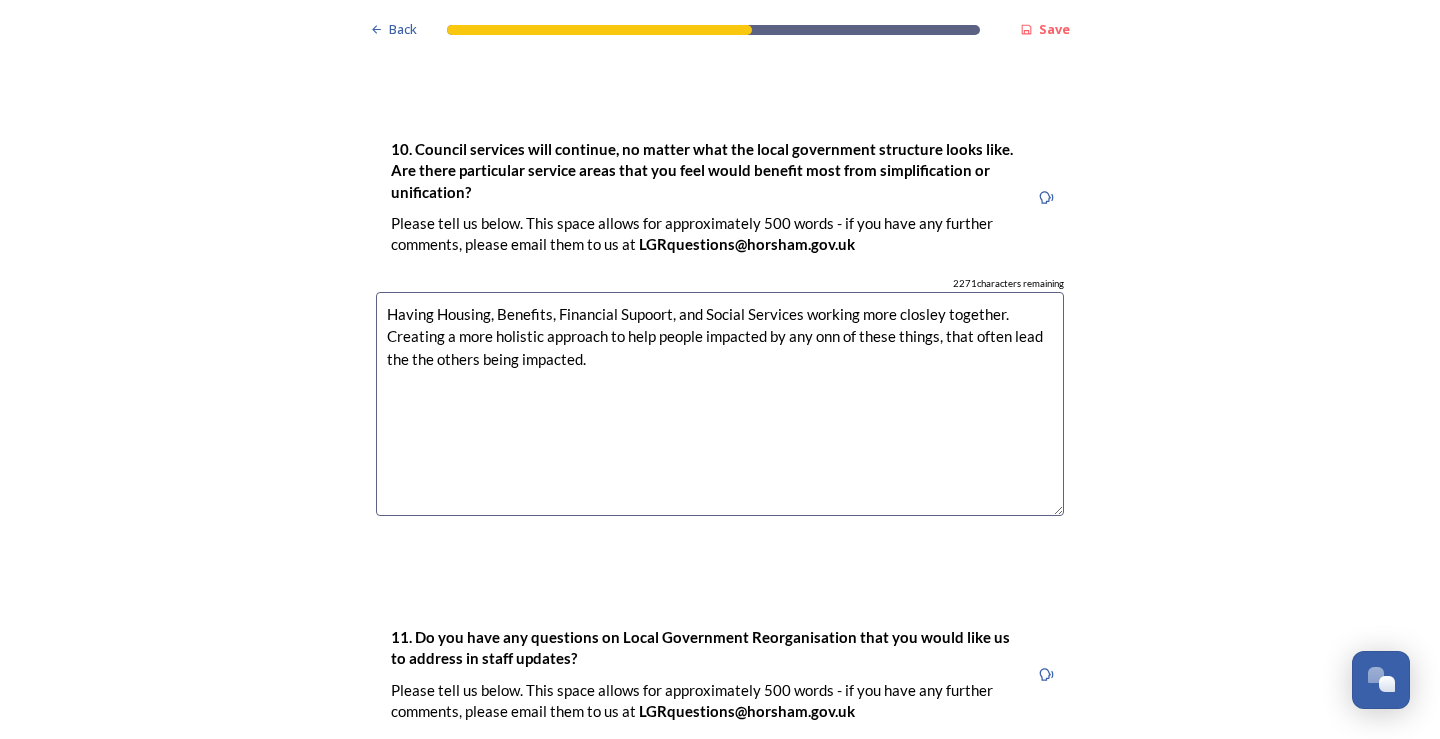 click on "Back Save Prioritising future services As explained on our Shaping West Sussex hub , Local Government Reorganisation for West Sussex means that the county, district and borough councils will be replaced with one, or more than one, single-tier council (referred to as a unitary council) to deliver all your services. Options currently being explored within West Sussex are detailed on our hub , but map visuals can be found below. A single county unitary , bringing the County Council and all seven District and Borough Councils services together to form a new unitary council for West Sussex. Single unitary model (You can enlarge this map by clicking on the square expand icon in the top right of the image) Two unitary option, variation 1 - one unitary combining Arun, Chichester and Worthing footprints and one unitary combining Adur, Crawley, Horsham, and Mid-Sussex footprints. Two unitary model variation 1 (You can enlarge this map by clicking on the square expand icon in the top right of the image) * [NUMBER] [NUMBER]" at bounding box center (720, -2239) 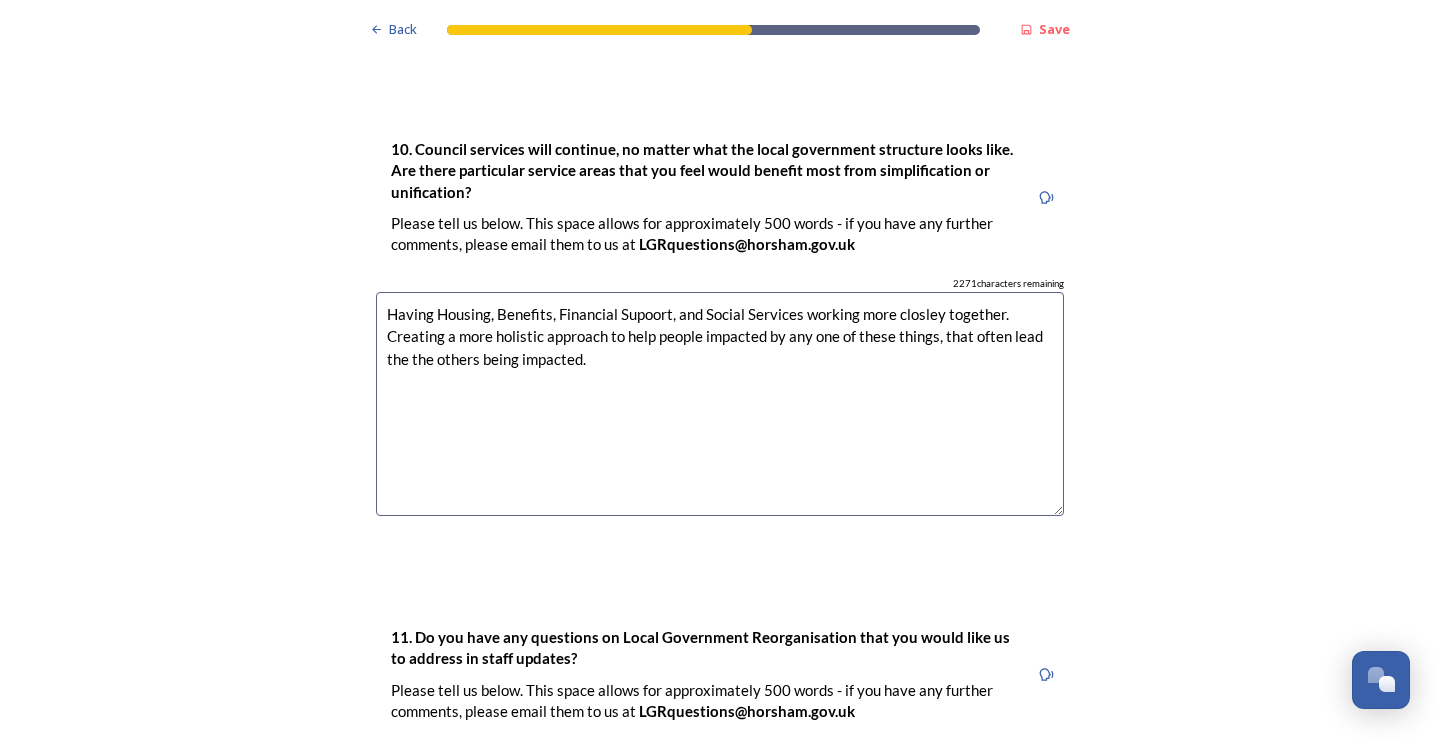 type on "Having Housing, Benefits, Financial Supoort, and Social Services working more closley together. Creating a more holistic approach to help people impacted by any one of these things, that often lead the the others being impacted." 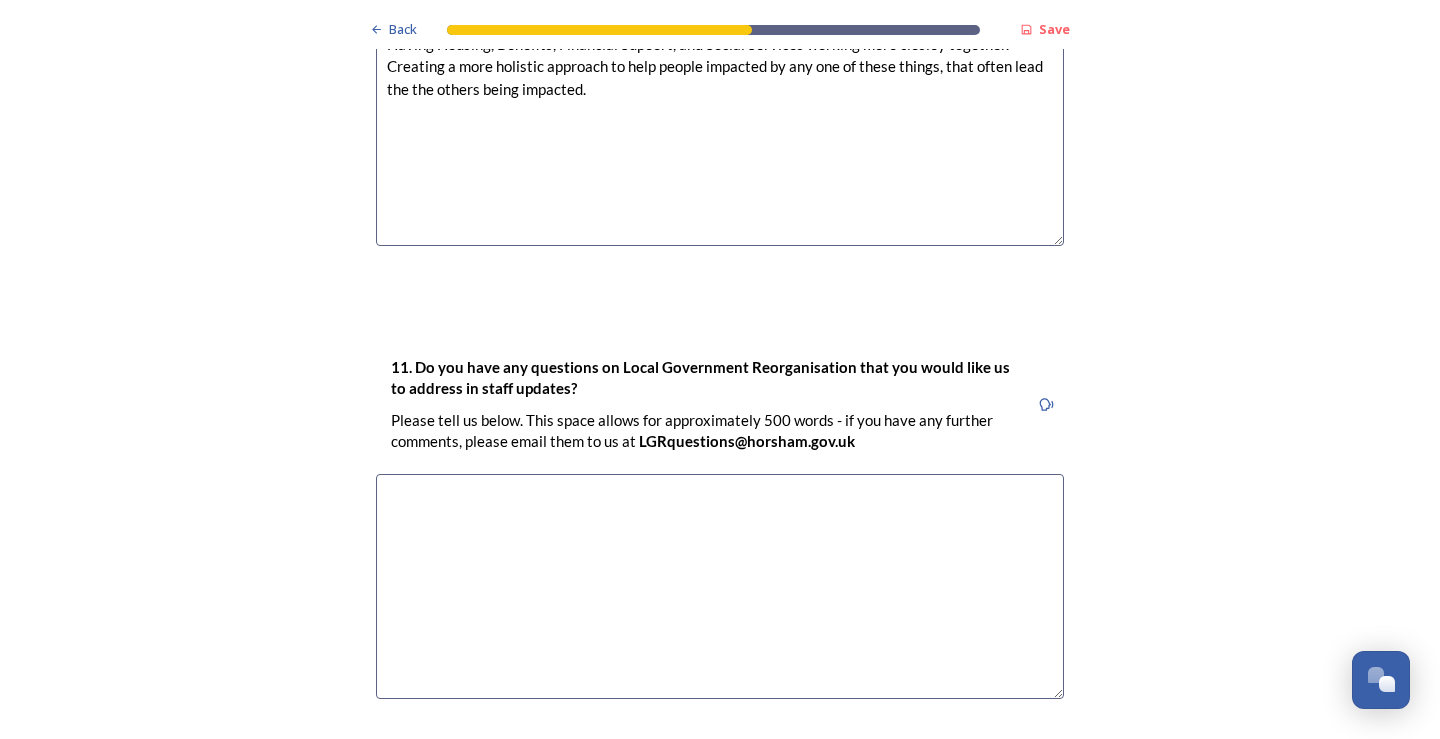 scroll, scrollTop: 6100, scrollLeft: 0, axis: vertical 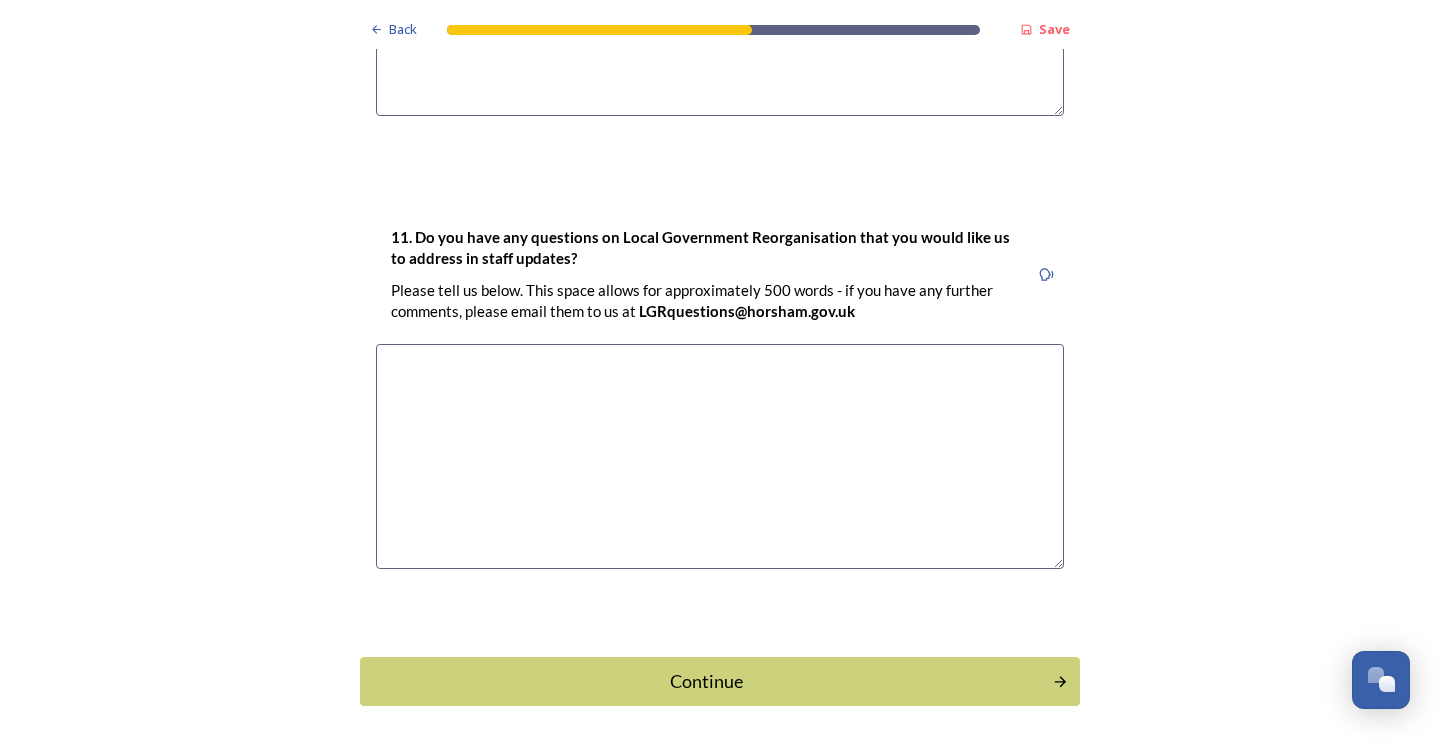 click at bounding box center (720, 456) 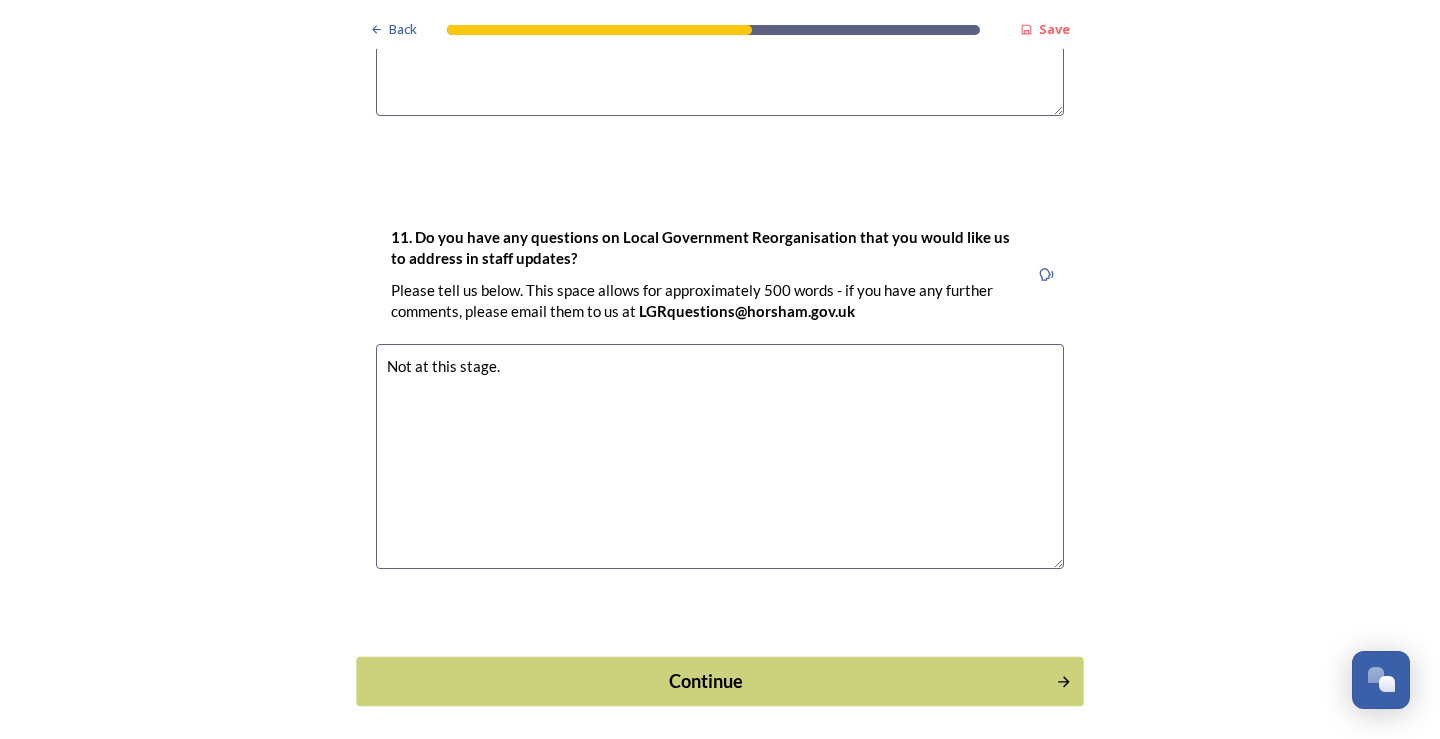 type on "Not at this stage." 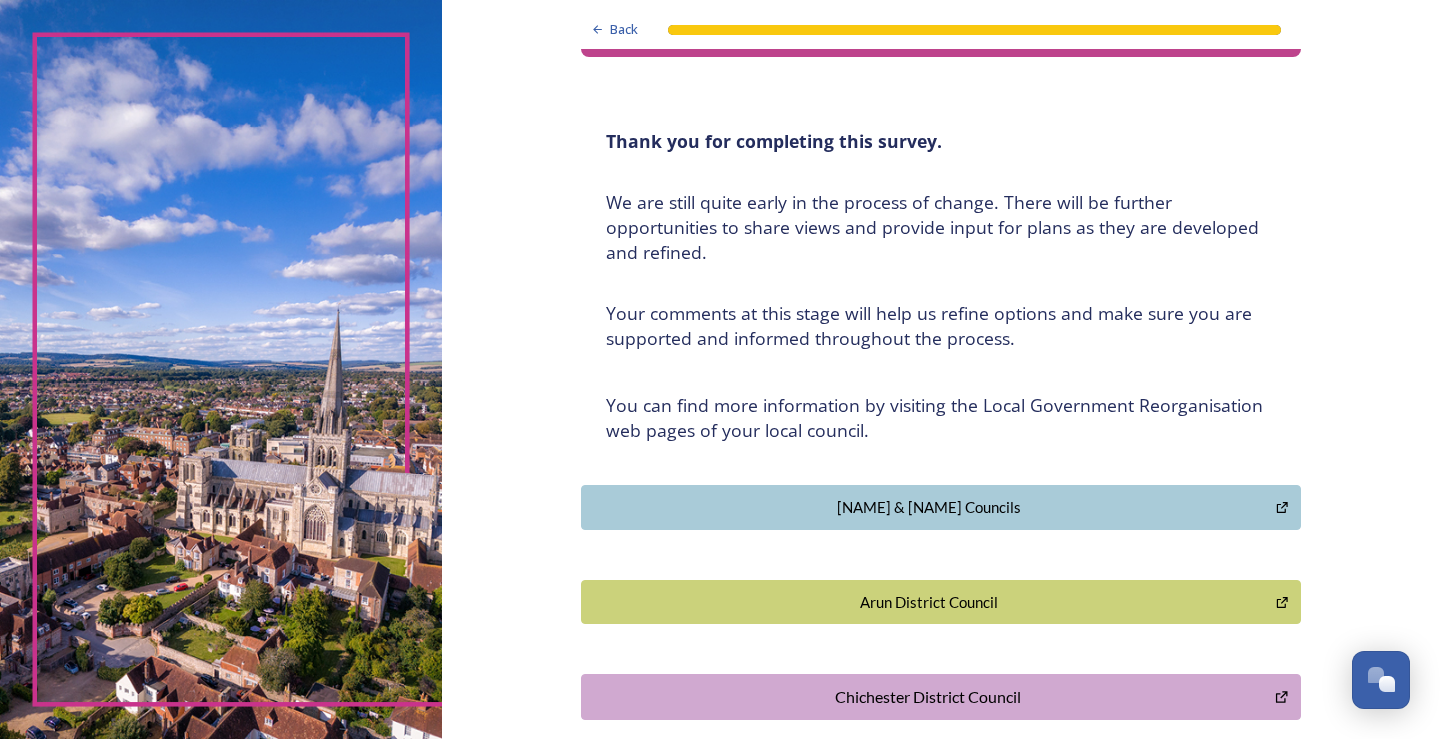 scroll, scrollTop: 0, scrollLeft: 0, axis: both 